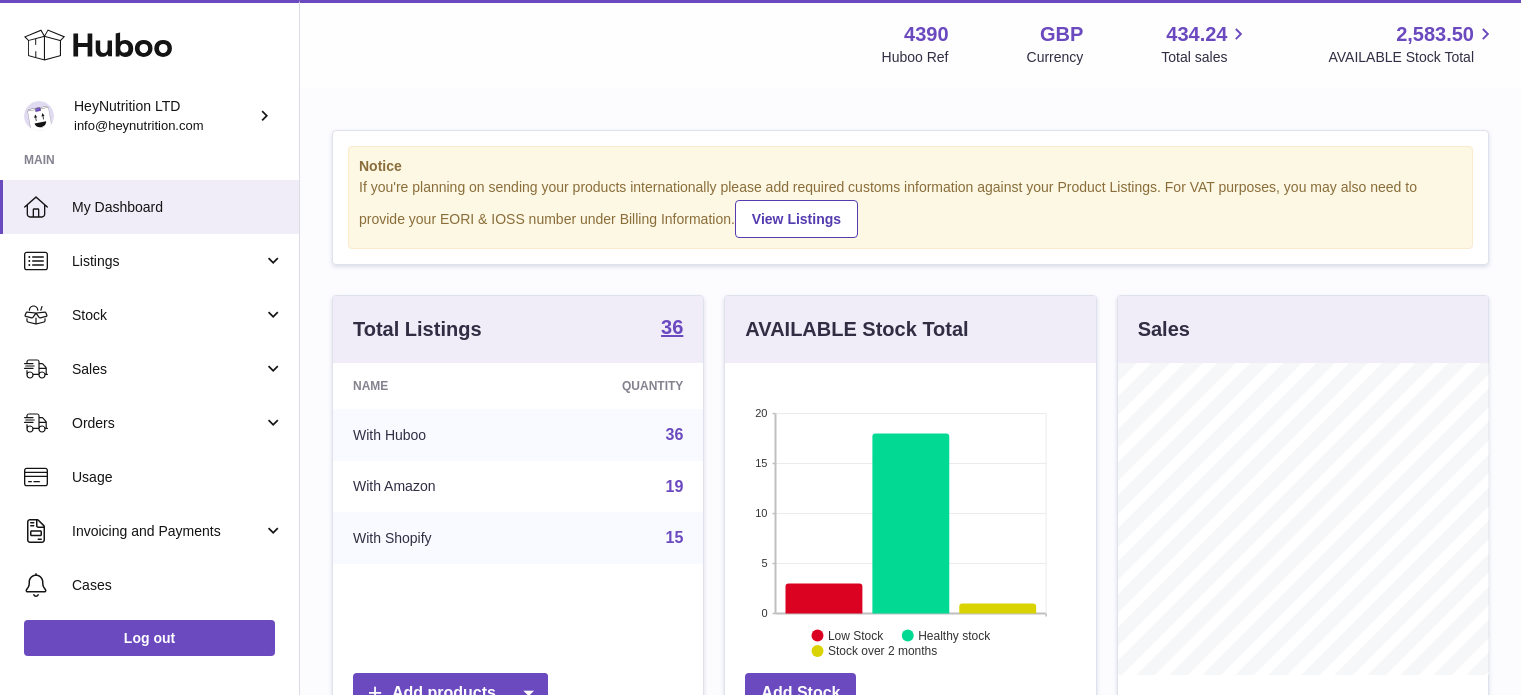 scroll, scrollTop: 0, scrollLeft: 0, axis: both 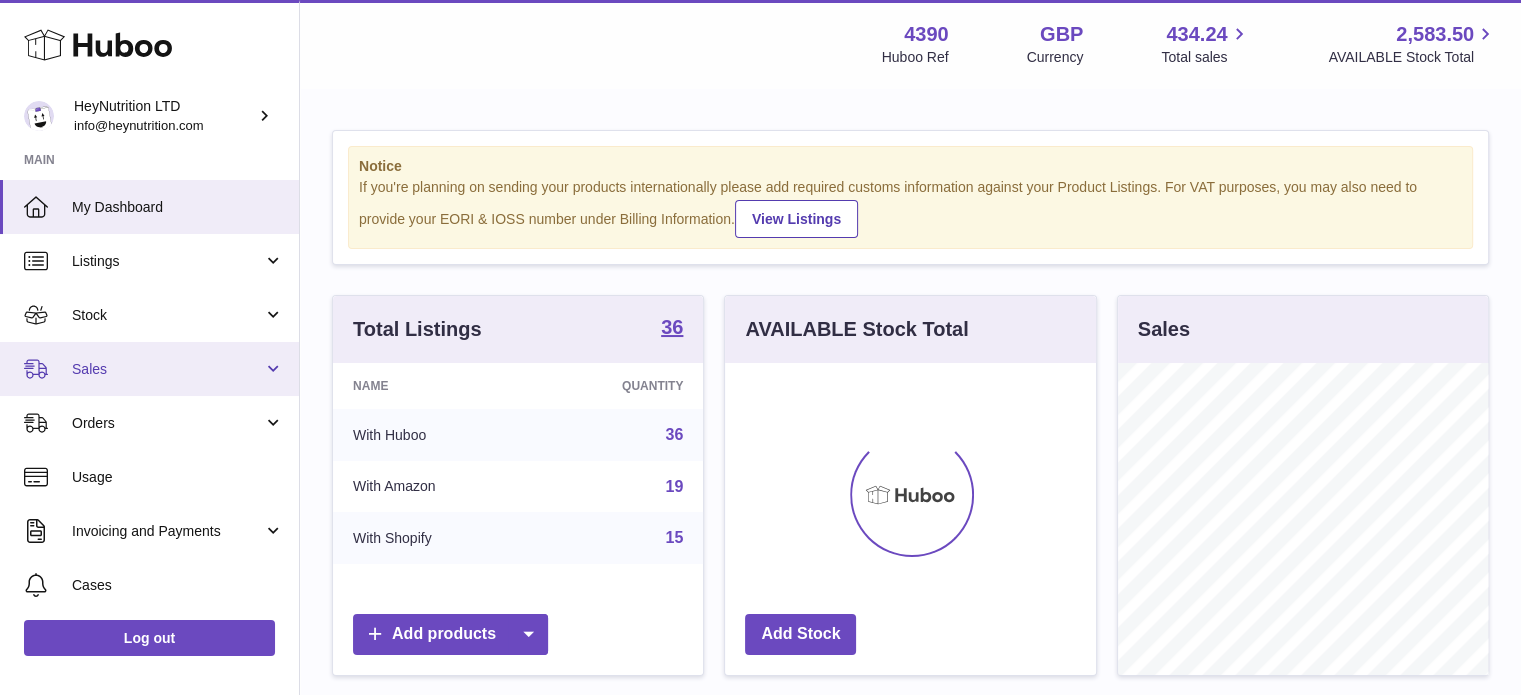 click on "Sales" at bounding box center (149, 369) 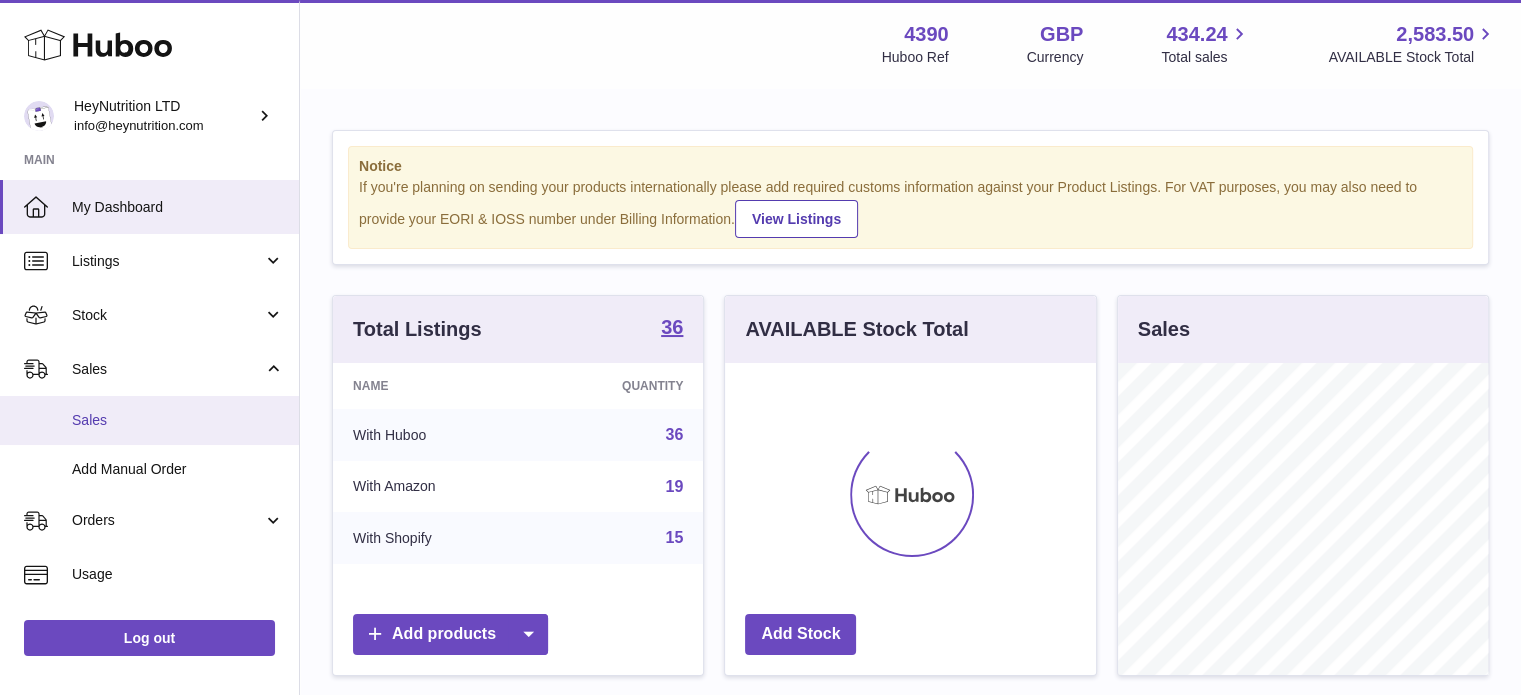 click on "Sales" at bounding box center (178, 420) 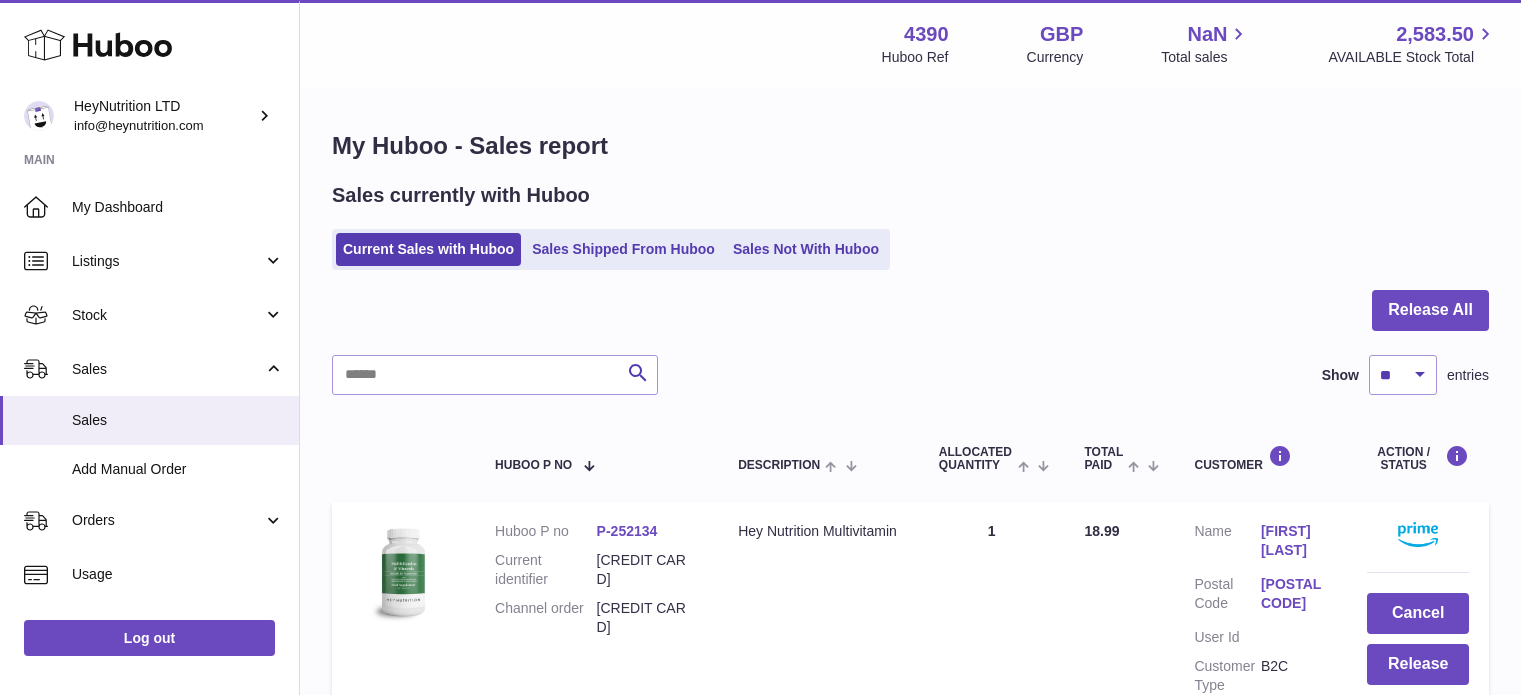 scroll, scrollTop: 0, scrollLeft: 0, axis: both 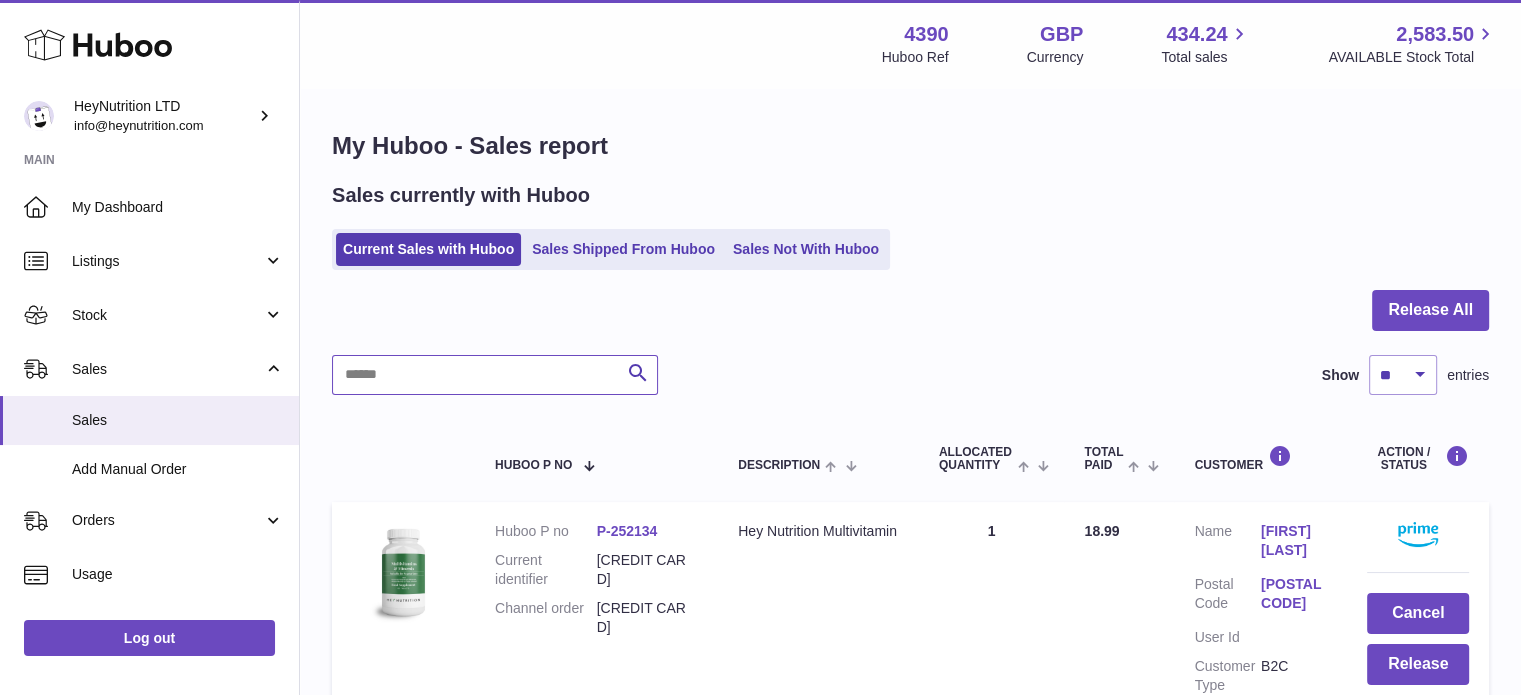 click at bounding box center [495, 375] 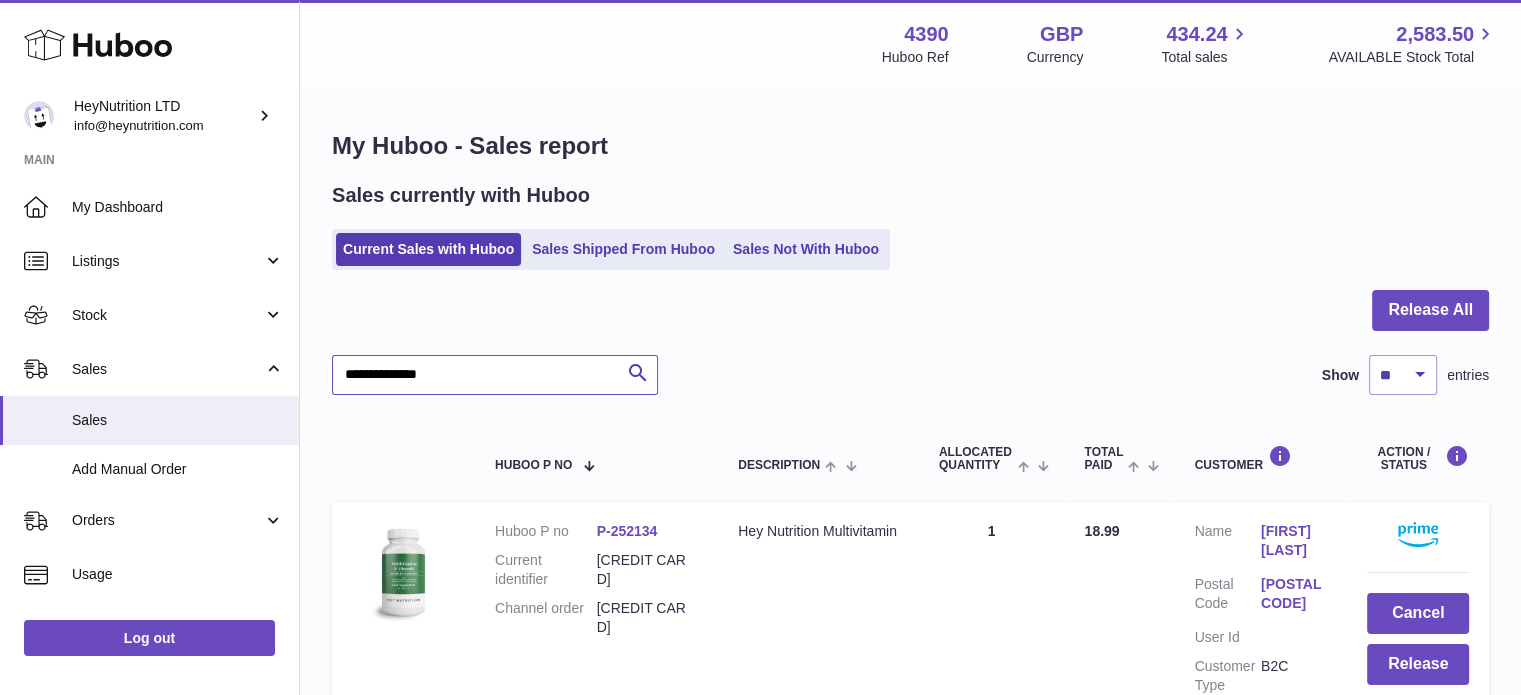 scroll, scrollTop: 300, scrollLeft: 0, axis: vertical 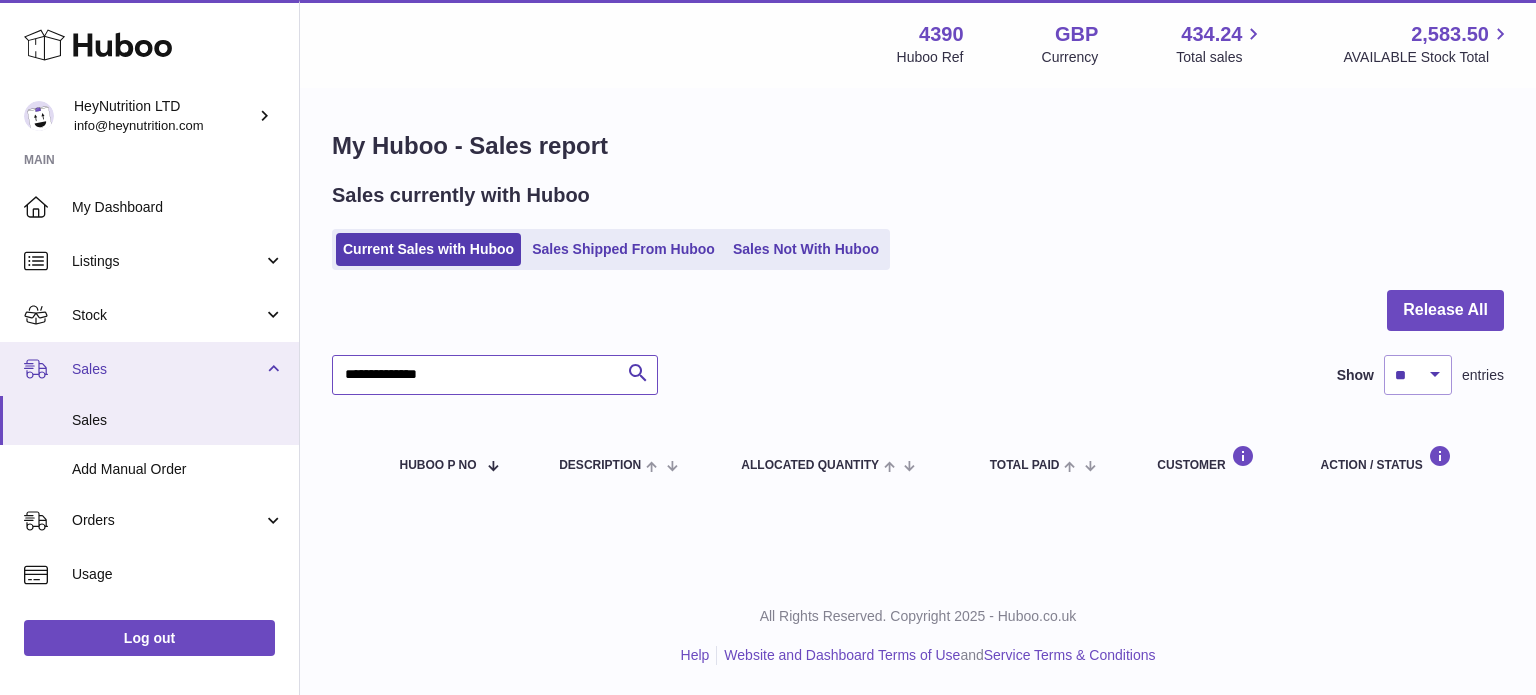 drag, startPoint x: 514, startPoint y: 379, endPoint x: 66, endPoint y: 359, distance: 448.4462 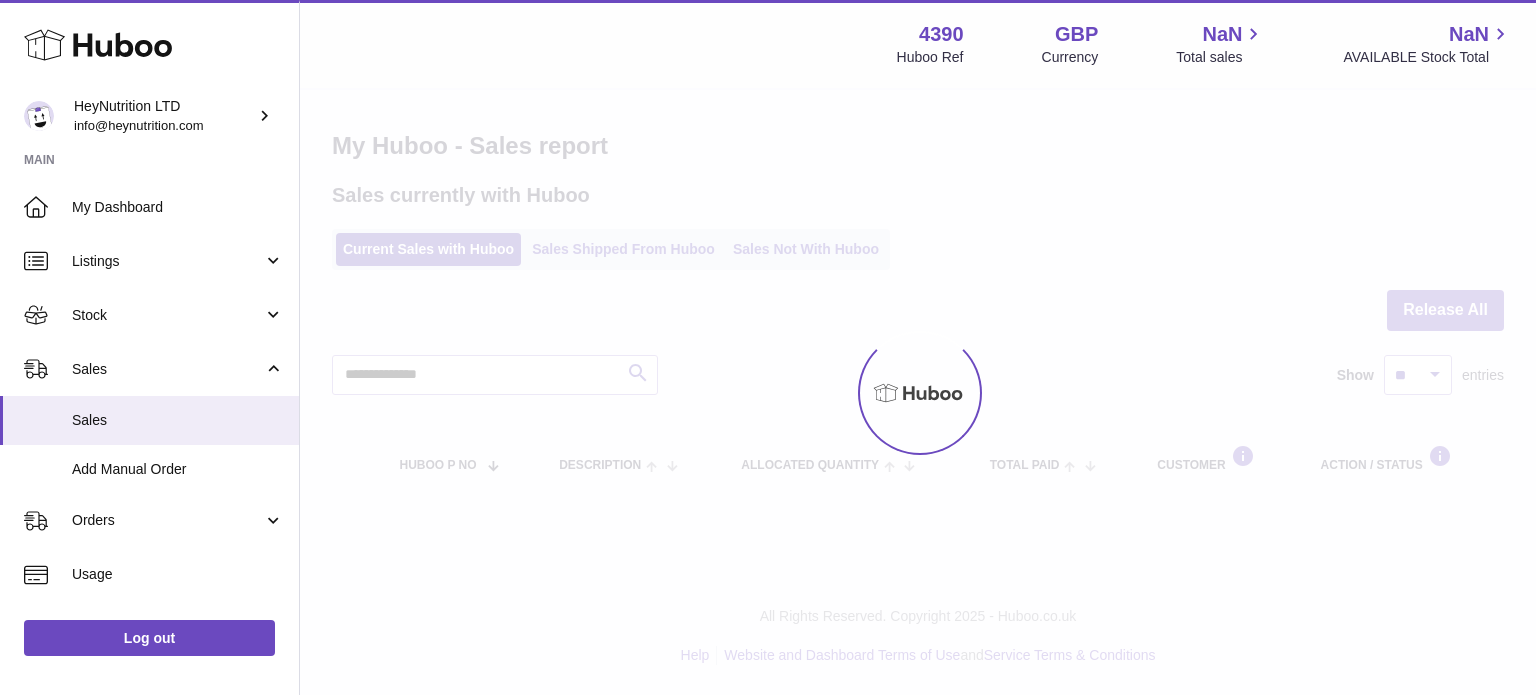 scroll, scrollTop: 0, scrollLeft: 0, axis: both 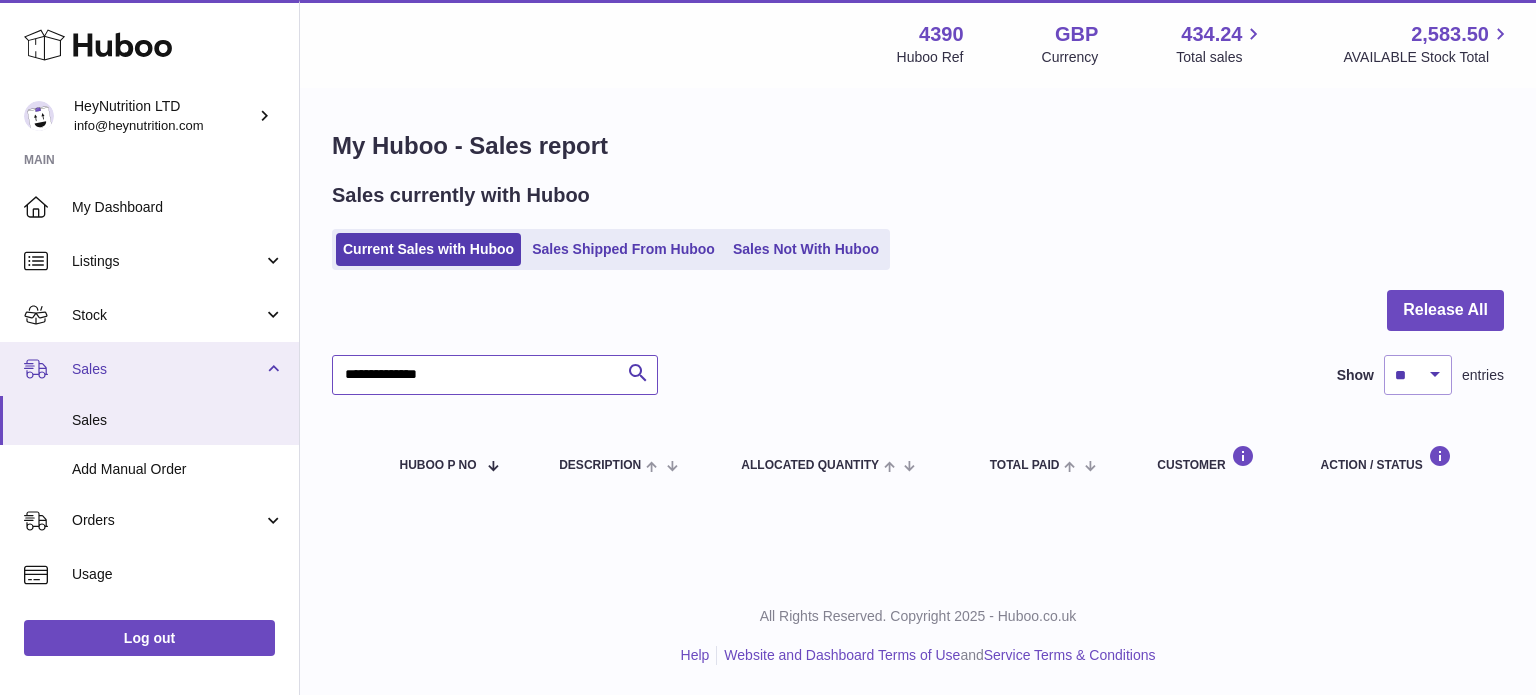 click on "Huboo
HeyNutrition LTD
info@example.com     Main     My Dashboard       Listings     Not with Huboo Listings with Huboo Bundles   Stock     Stock Stock History Add Stock Delivery History ASN Uploads   Sales     Sales Add Manual Order   Orders     Orders Add Manual Order   Usage       Invoicing and Payments     Billing History Storage History Direct Debits Account Balance   Cases       Channels       Settings       Returns       Log out   Menu   Huboo     4390   Huboo Ref    GBP   Currency   434.24     Total sales   2,583.50     AVAILABLE Stock Total   Currency   GBP   Total sales   434.24   AVAILABLE Stock Total   2,583.50   My Huboo - Sales report   Sales currently with Huboo
Current Sales with Huboo
Sales Shipped From Huboo
Sales Not With Huboo
Release All" at bounding box center (768, 347) 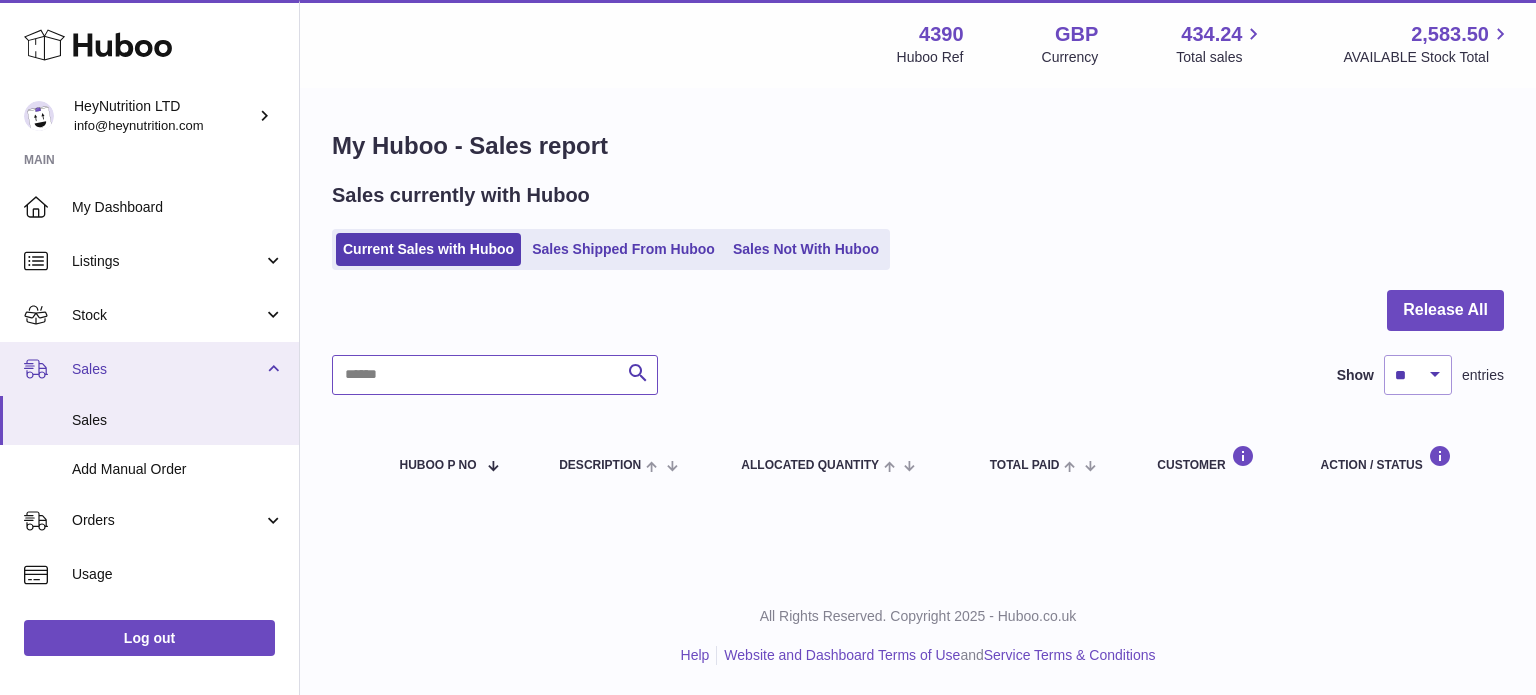 paste on "**********" 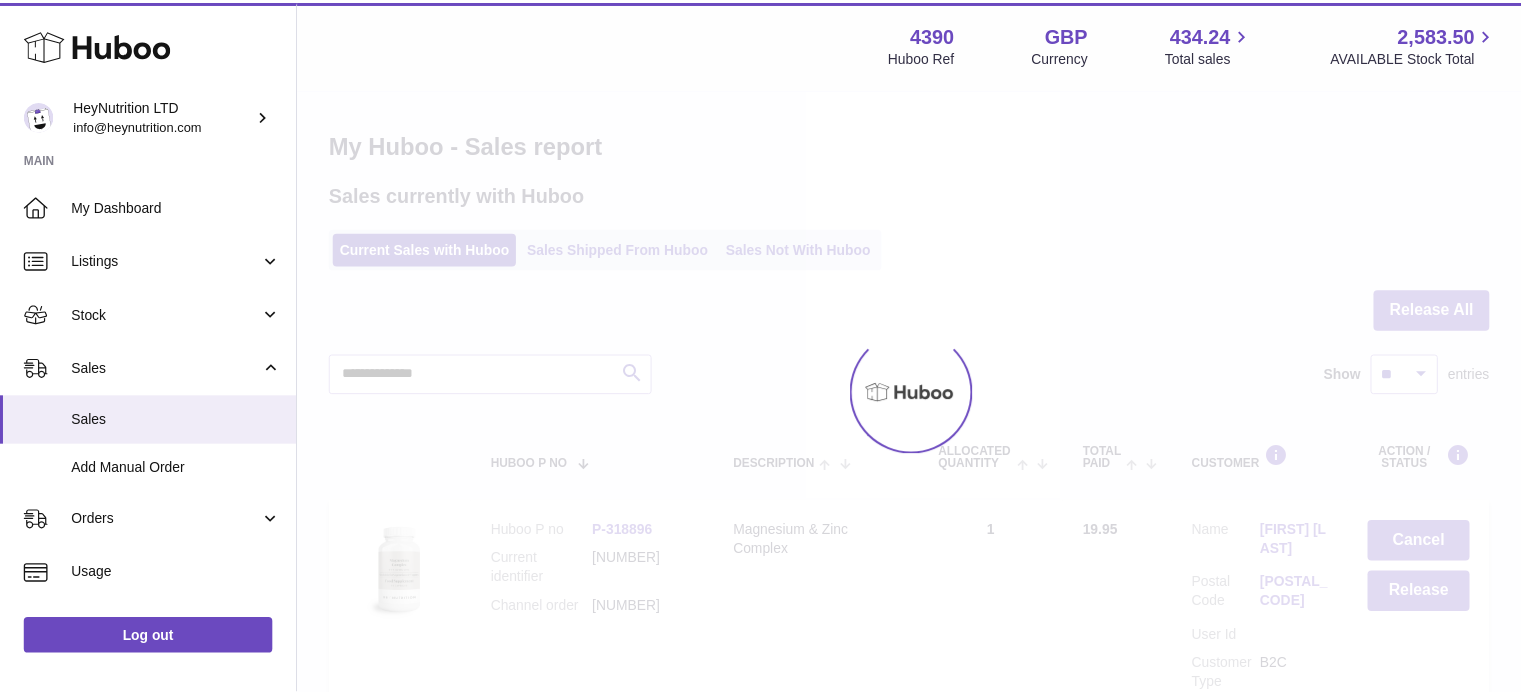 scroll, scrollTop: 0, scrollLeft: 0, axis: both 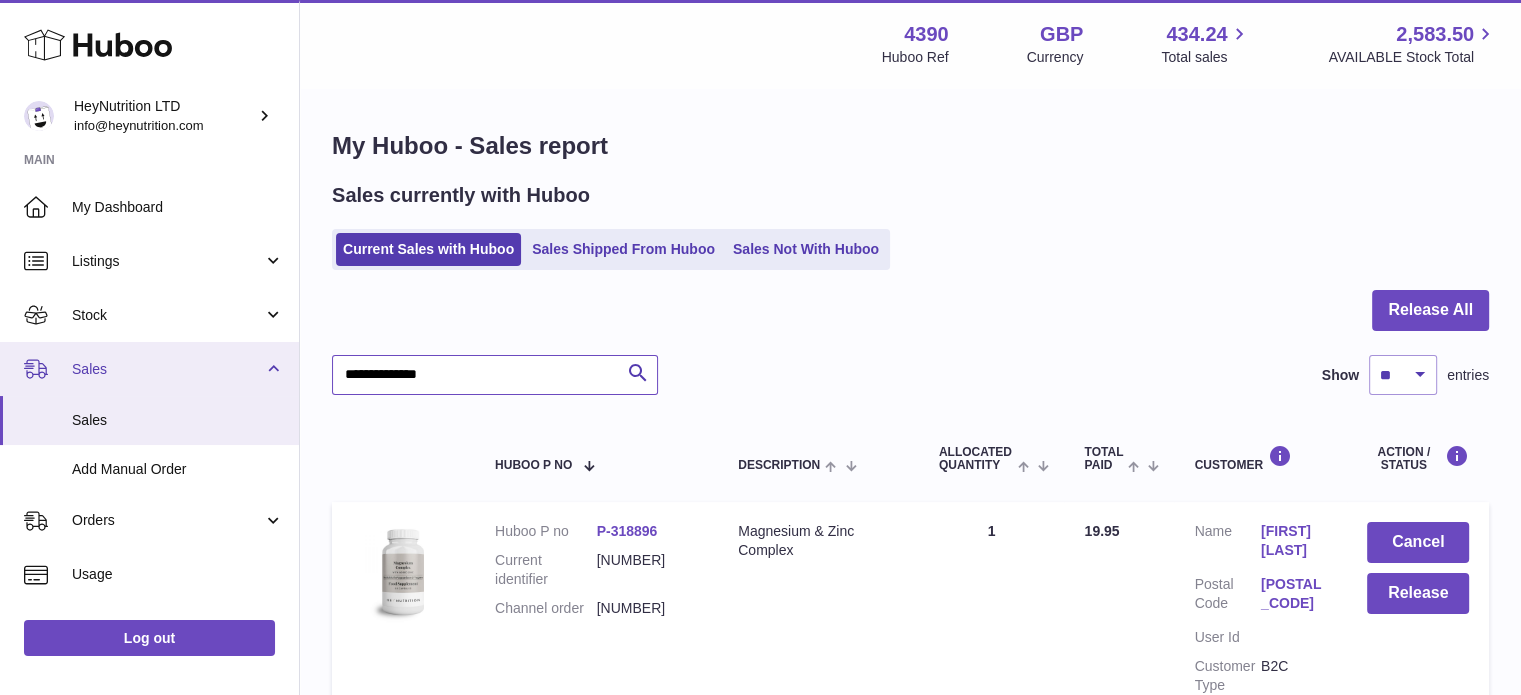 drag, startPoint x: 238, startPoint y: 380, endPoint x: 100, endPoint y: 384, distance: 138.05795 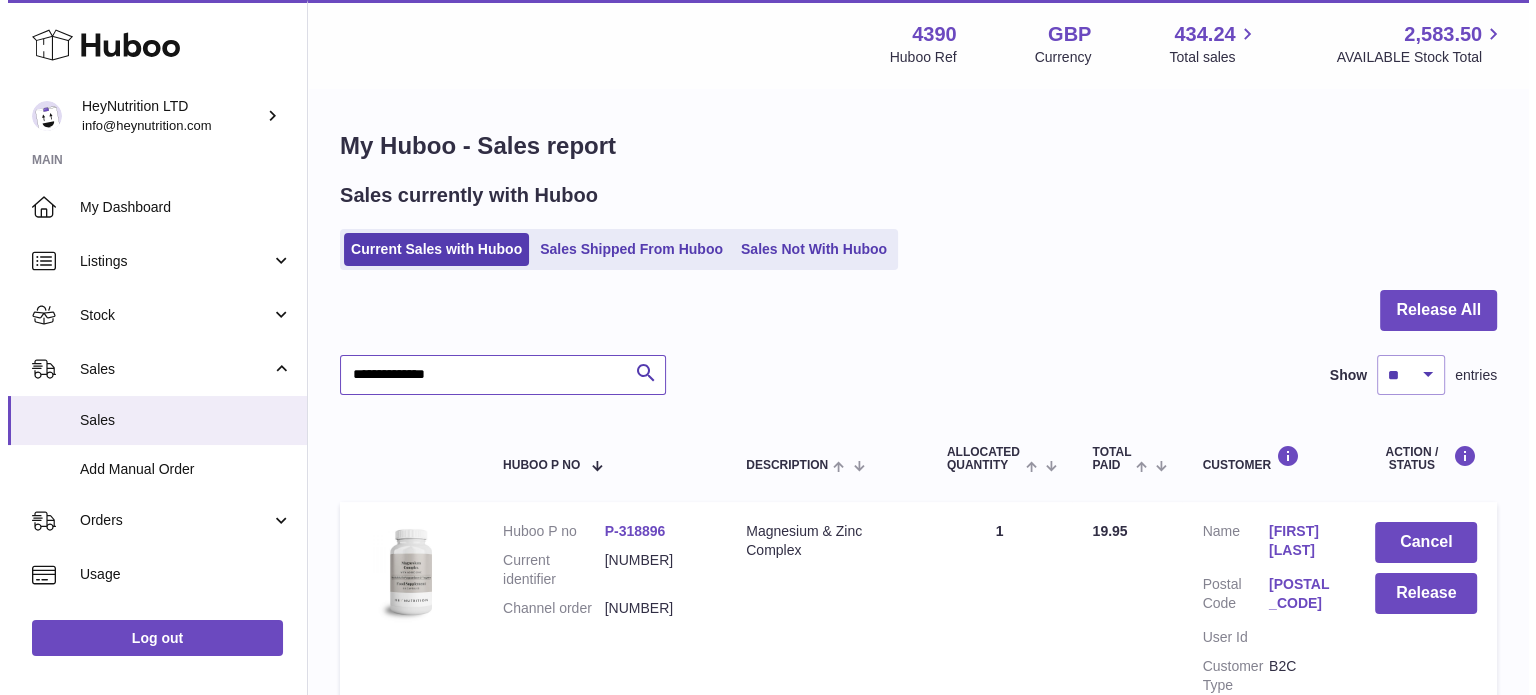 scroll, scrollTop: 400, scrollLeft: 0, axis: vertical 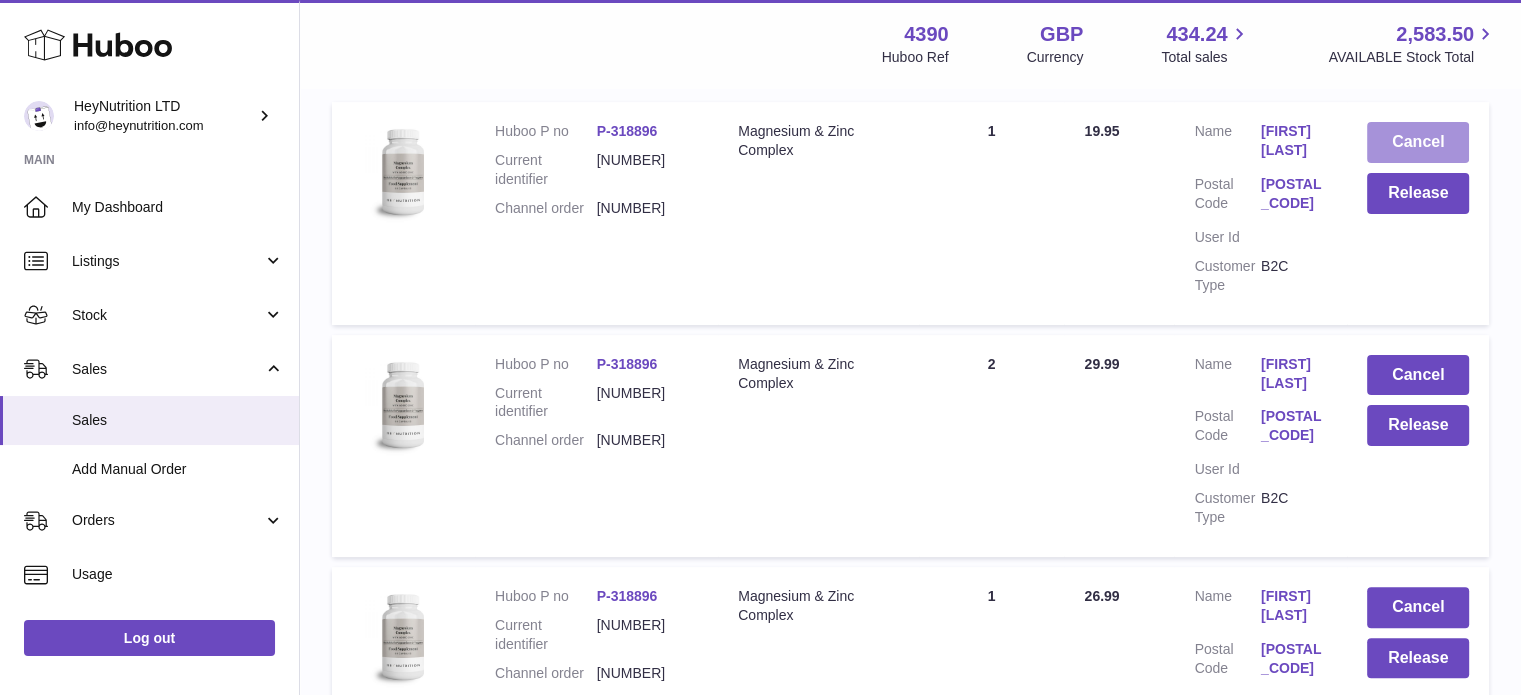 click on "Cancel" at bounding box center (1418, 142) 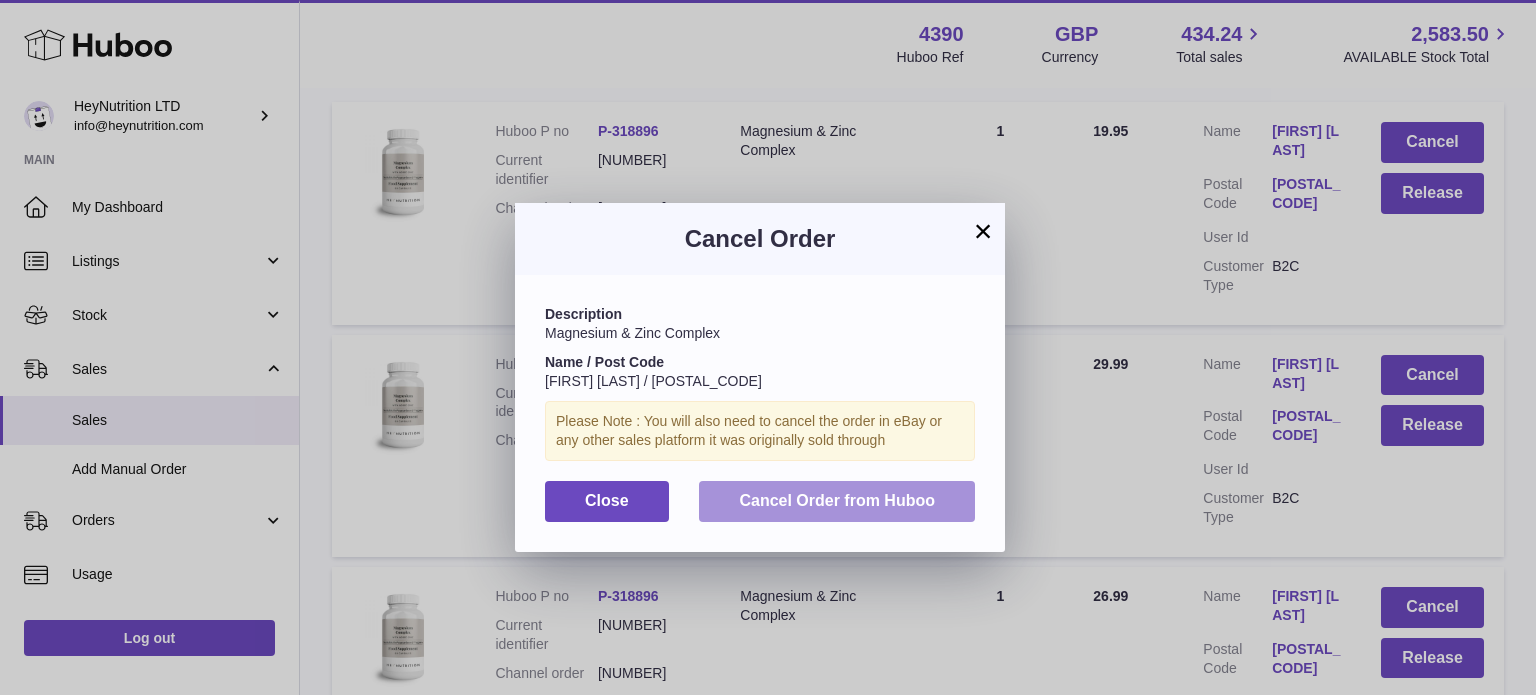 click on "Cancel Order from Huboo" at bounding box center (837, 501) 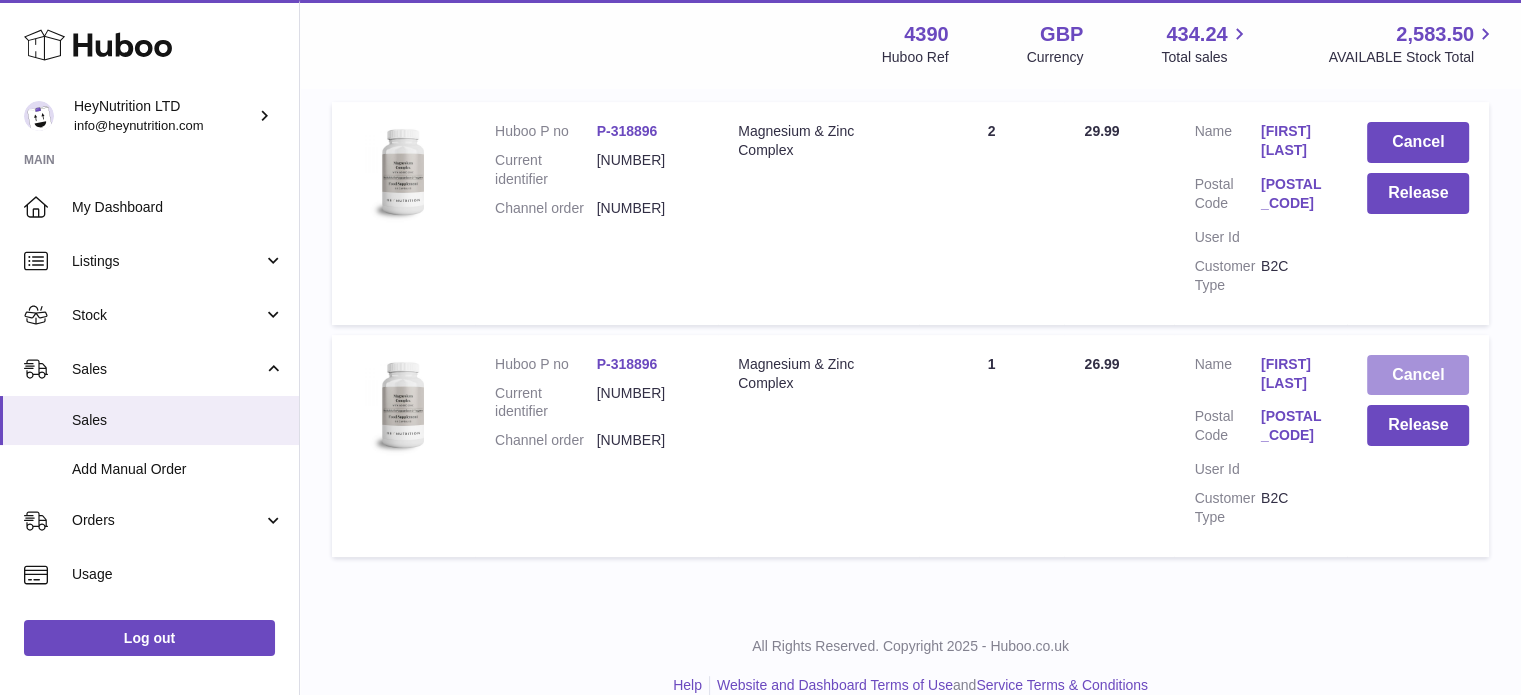 click on "Cancel" at bounding box center [1418, 375] 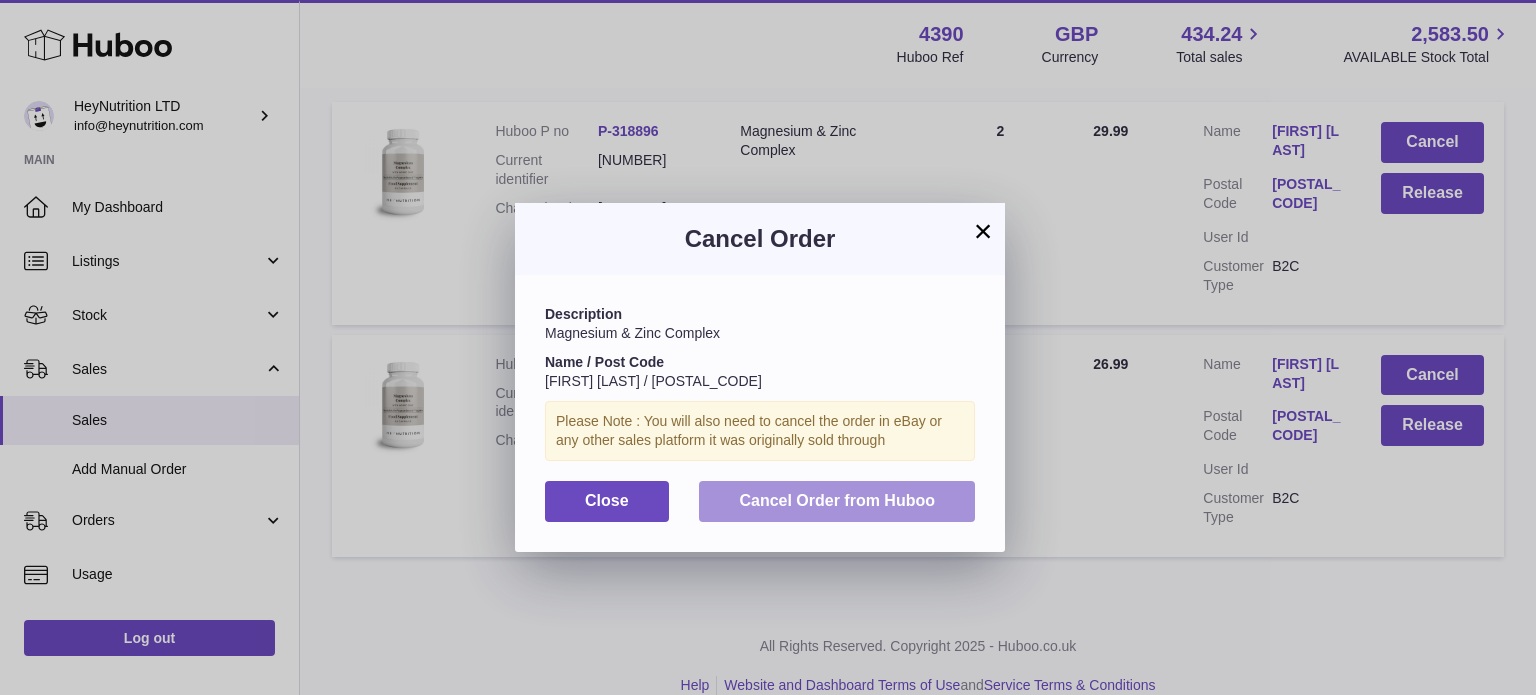click on "Cancel Order from Huboo" at bounding box center (837, 500) 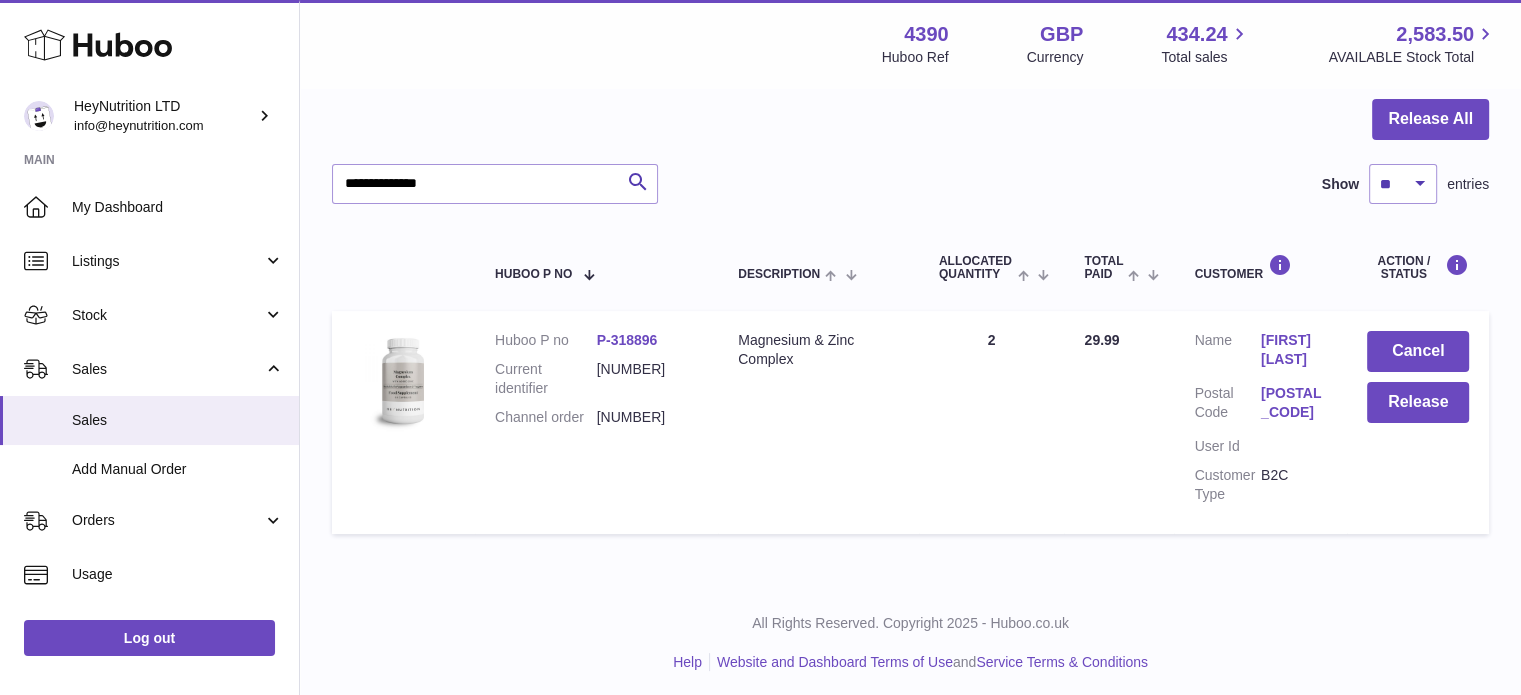 scroll, scrollTop: 0, scrollLeft: 0, axis: both 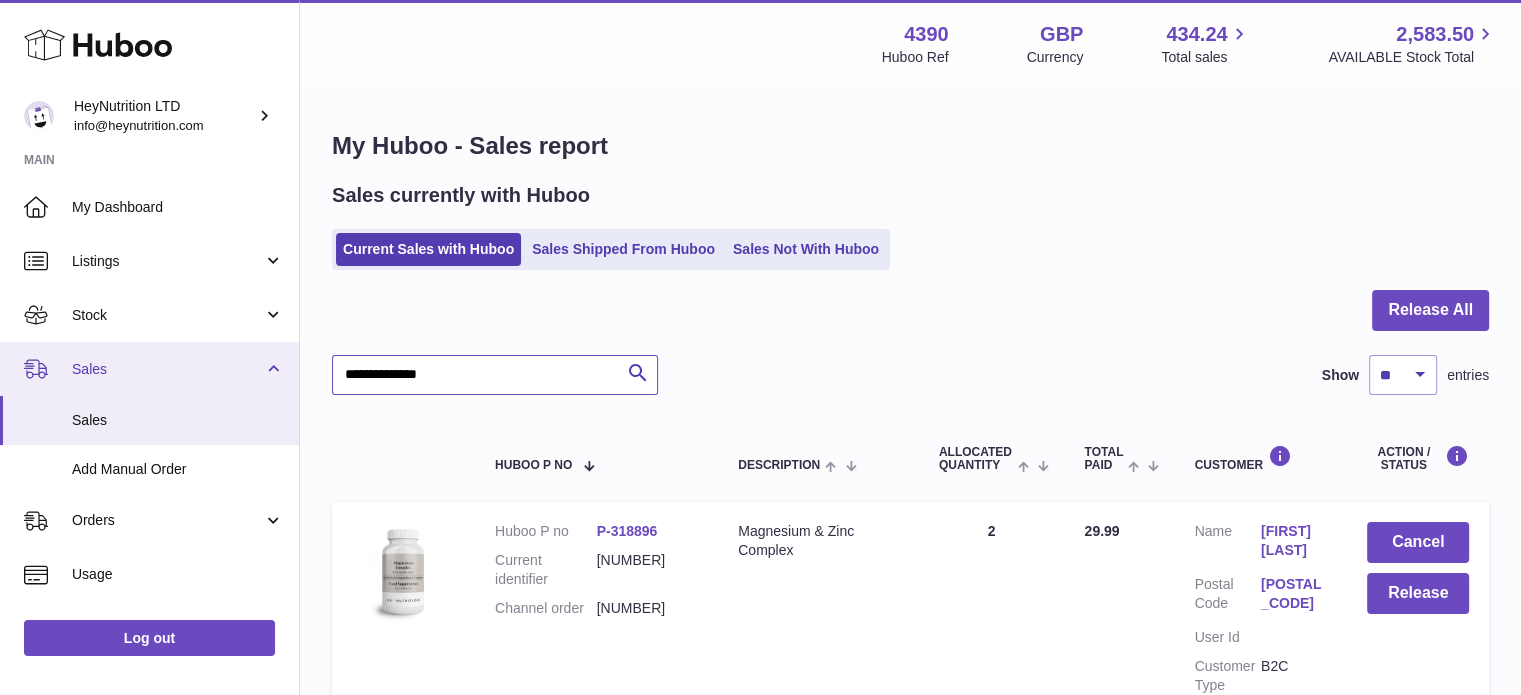 drag, startPoint x: 370, startPoint y: 373, endPoint x: 208, endPoint y: 371, distance: 162.01234 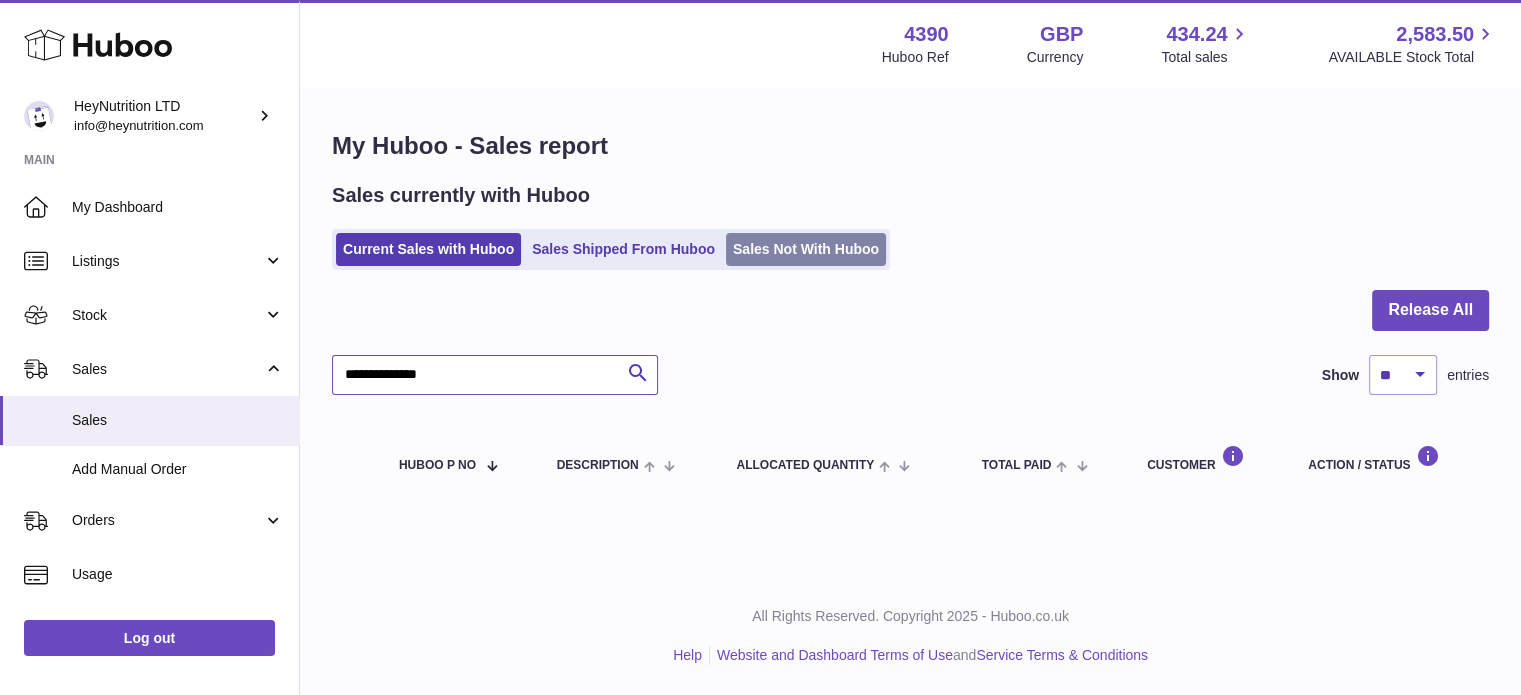 scroll, scrollTop: 0, scrollLeft: 0, axis: both 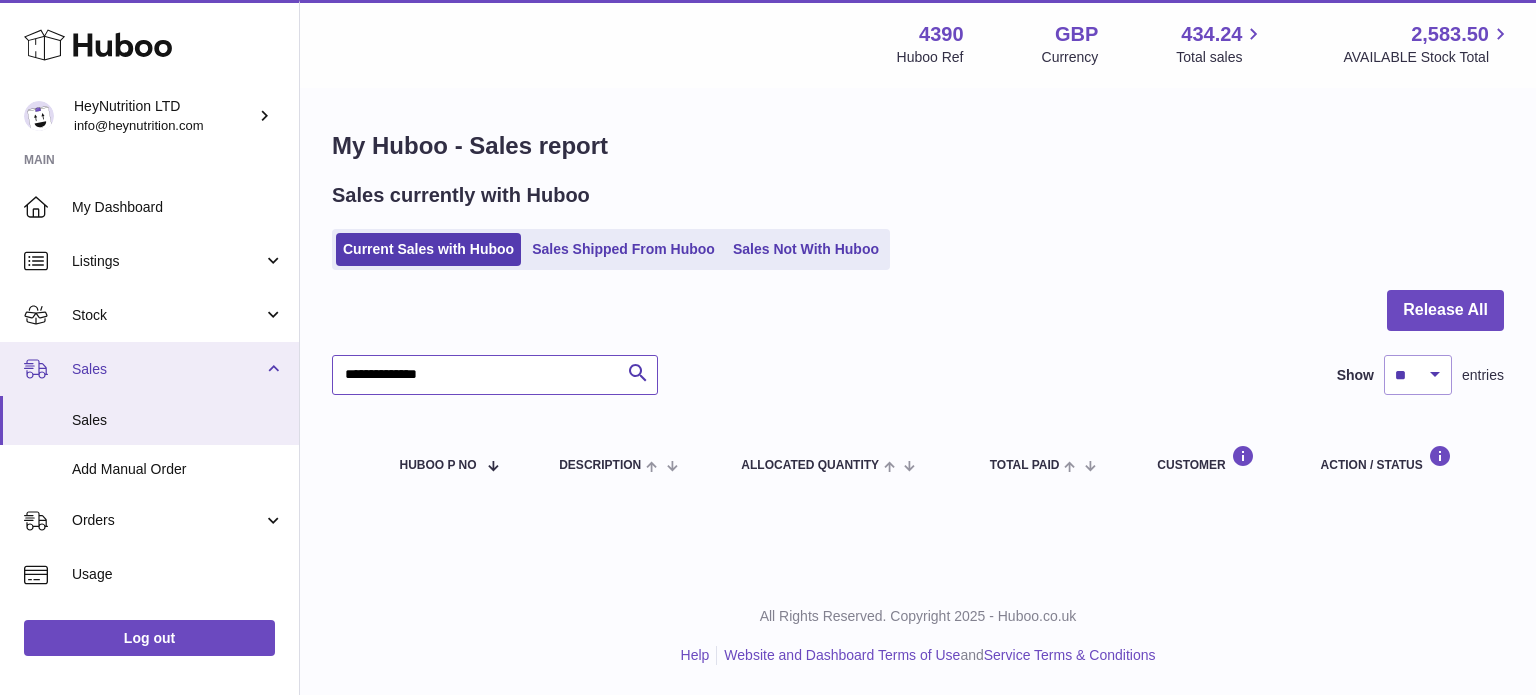 drag, startPoint x: 544, startPoint y: 382, endPoint x: 81, endPoint y: 389, distance: 463.05292 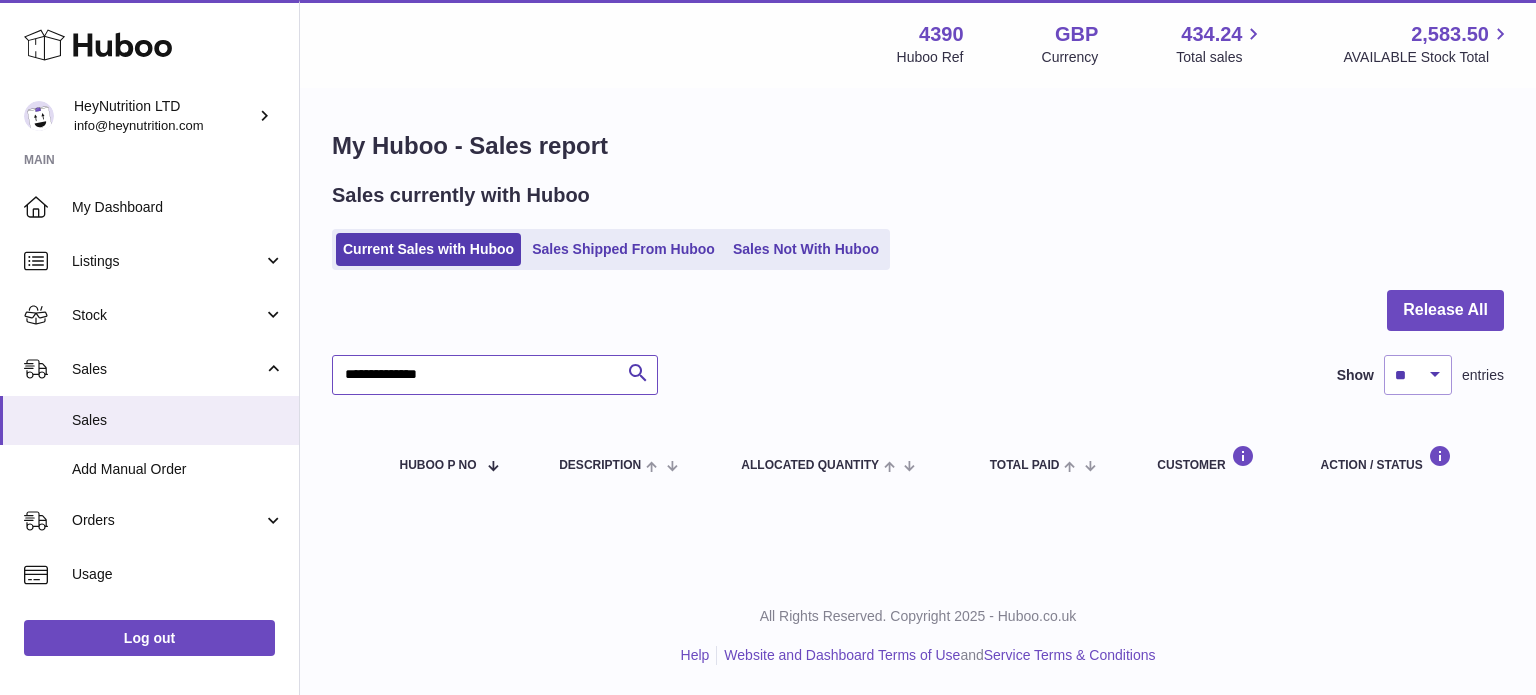 paste 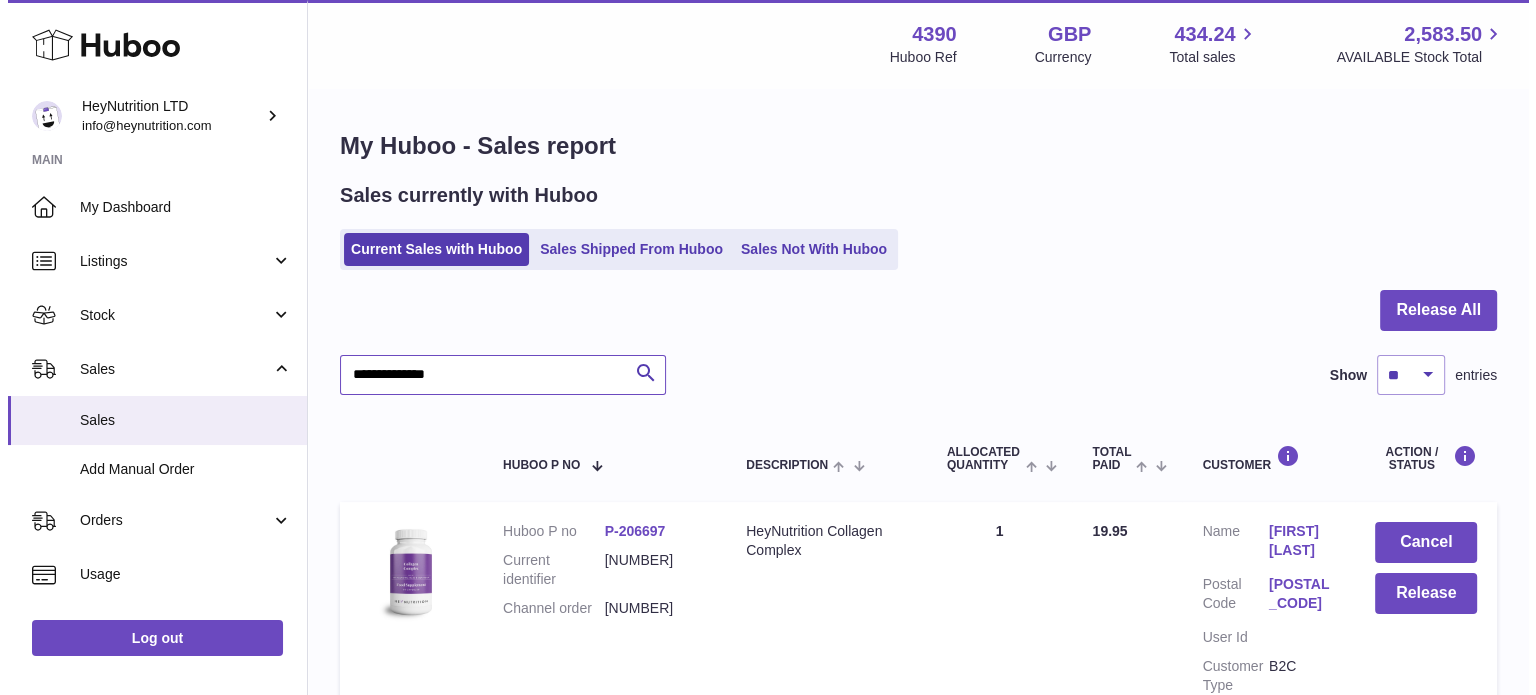 scroll, scrollTop: 200, scrollLeft: 0, axis: vertical 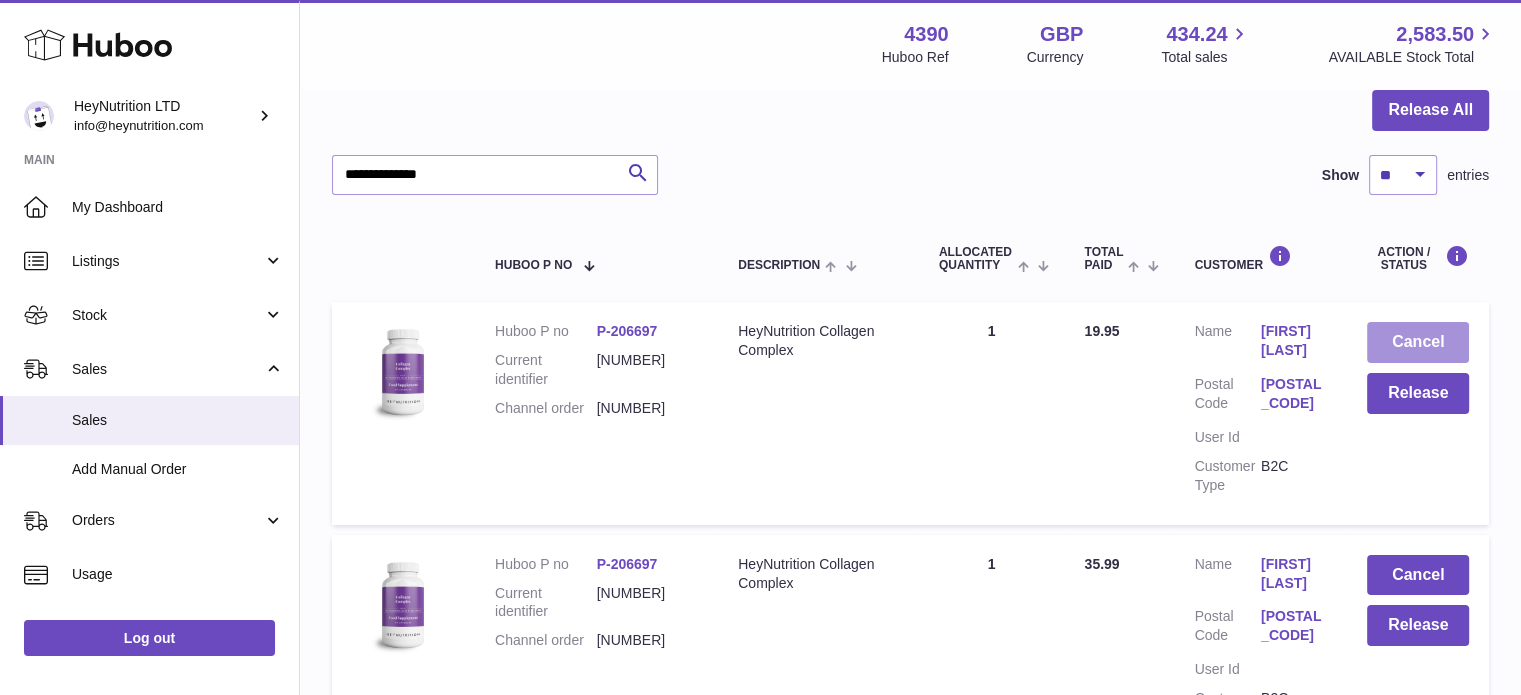 click on "Cancel" at bounding box center (1418, 342) 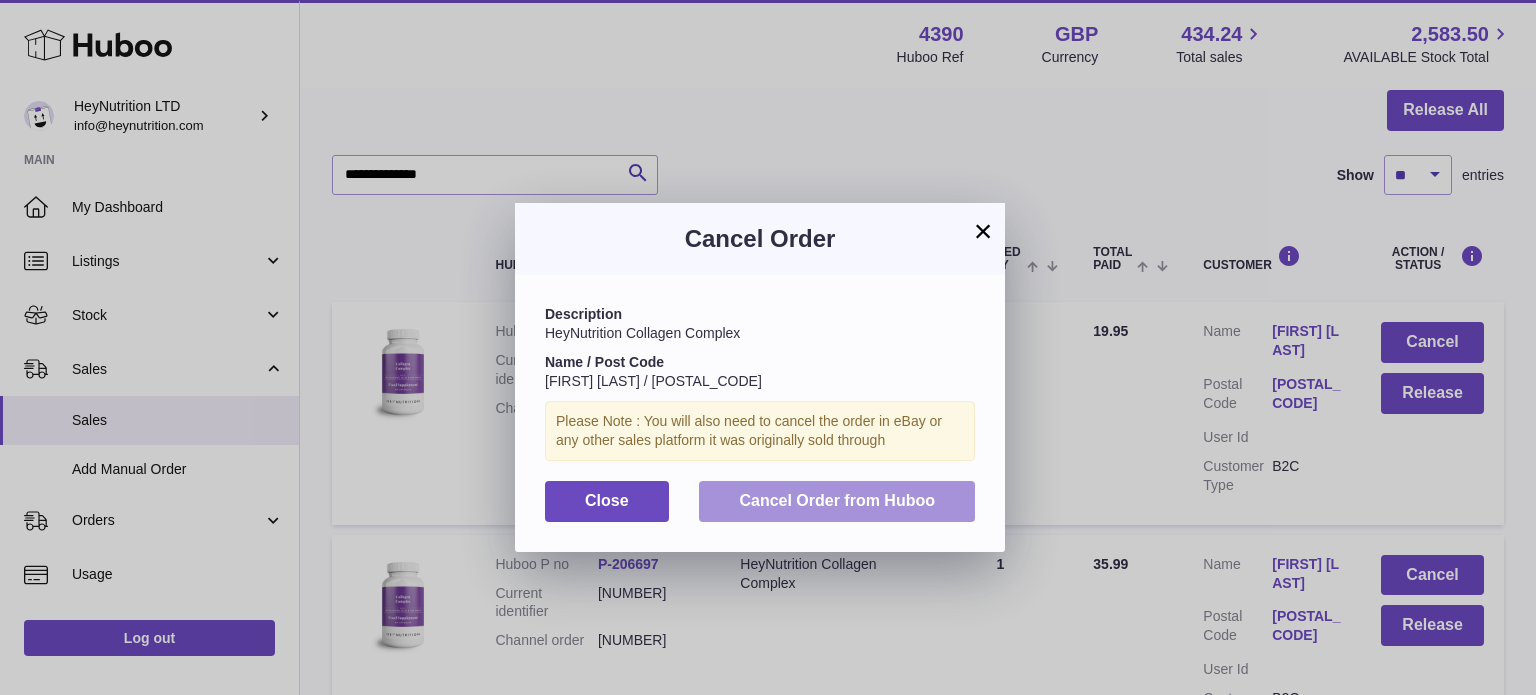 drag, startPoint x: 875, startPoint y: 486, endPoint x: 1092, endPoint y: 532, distance: 221.822 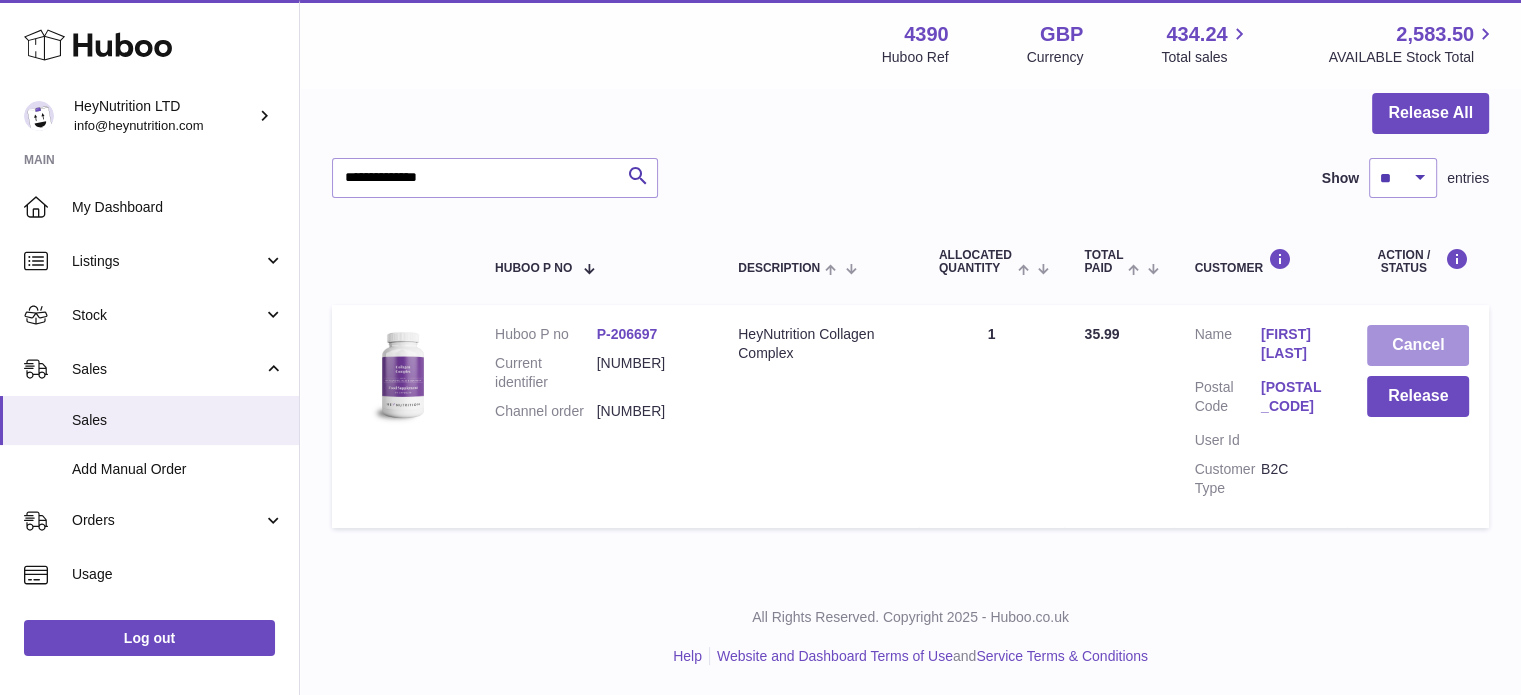 click on "Cancel" at bounding box center [1418, 345] 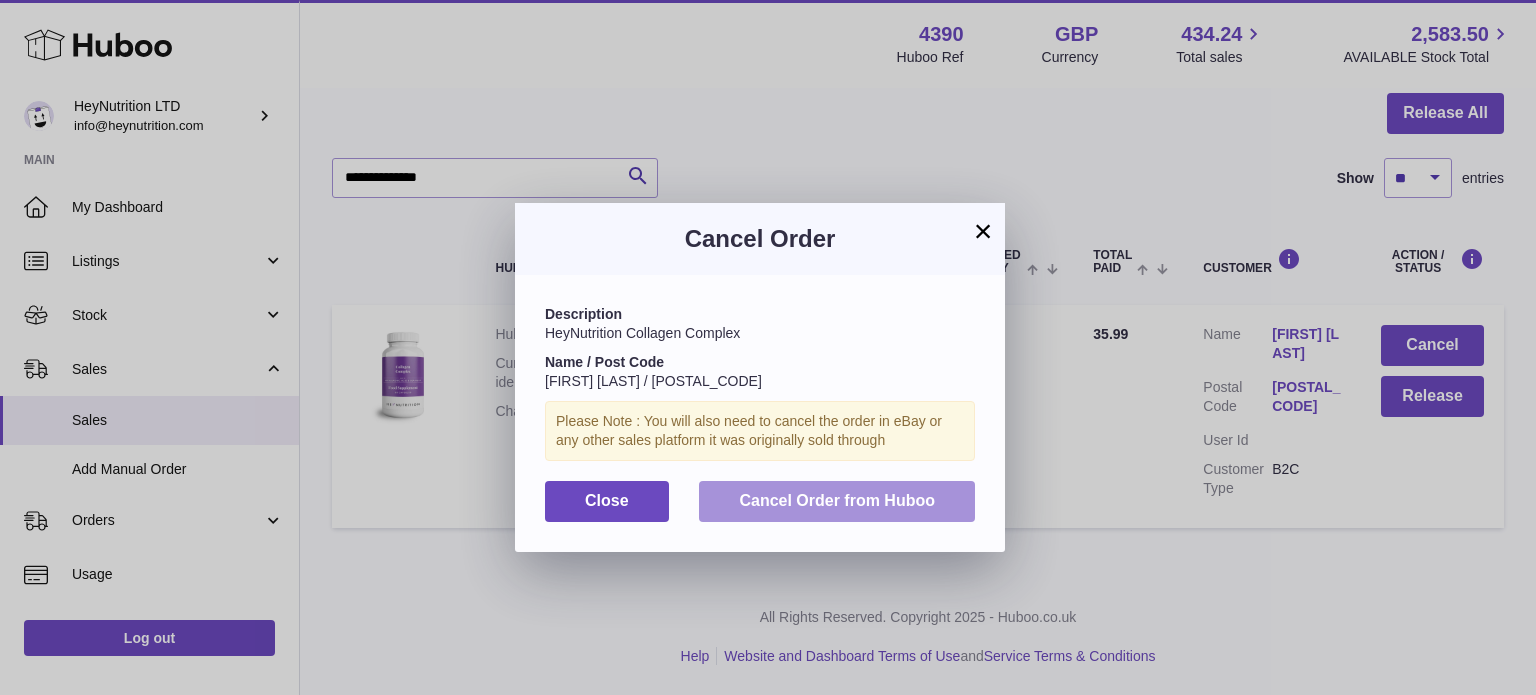 click on "Cancel Order from Huboo" at bounding box center (837, 501) 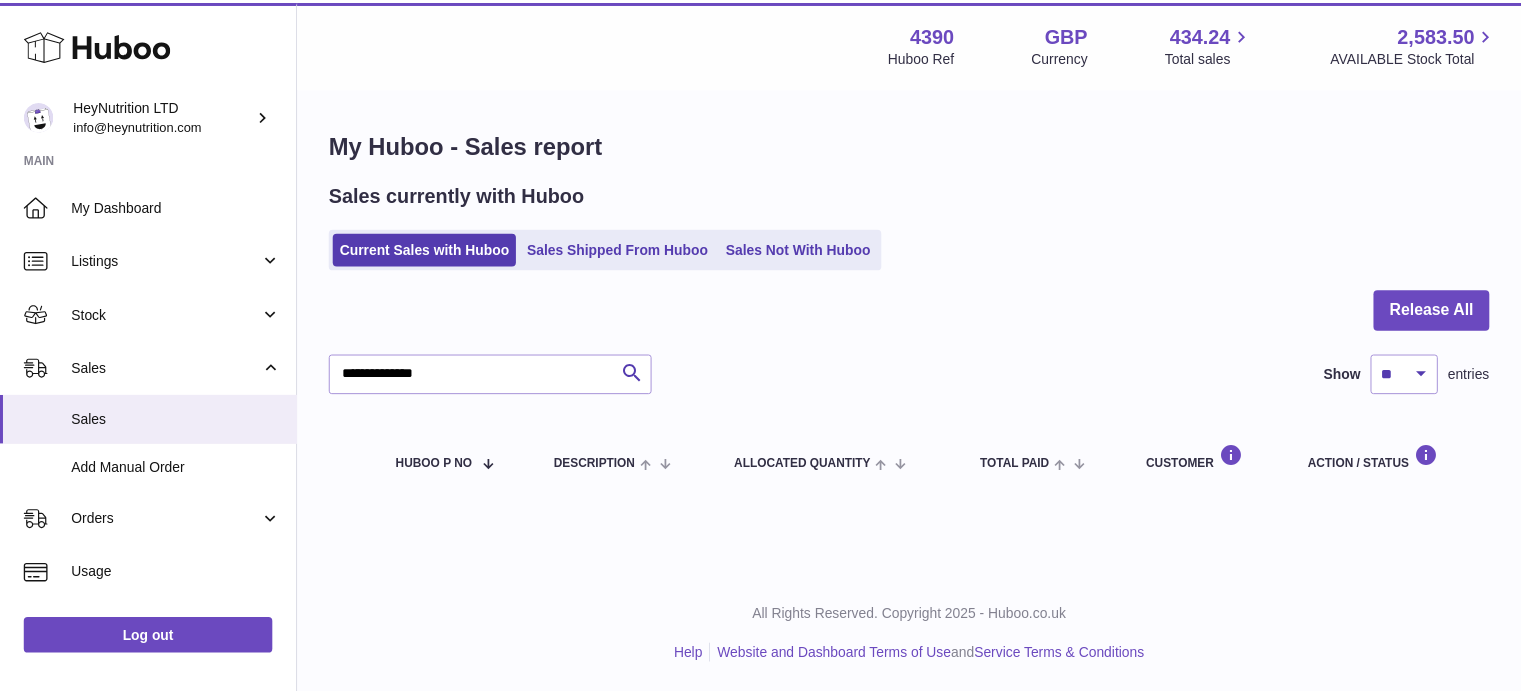 scroll, scrollTop: 0, scrollLeft: 0, axis: both 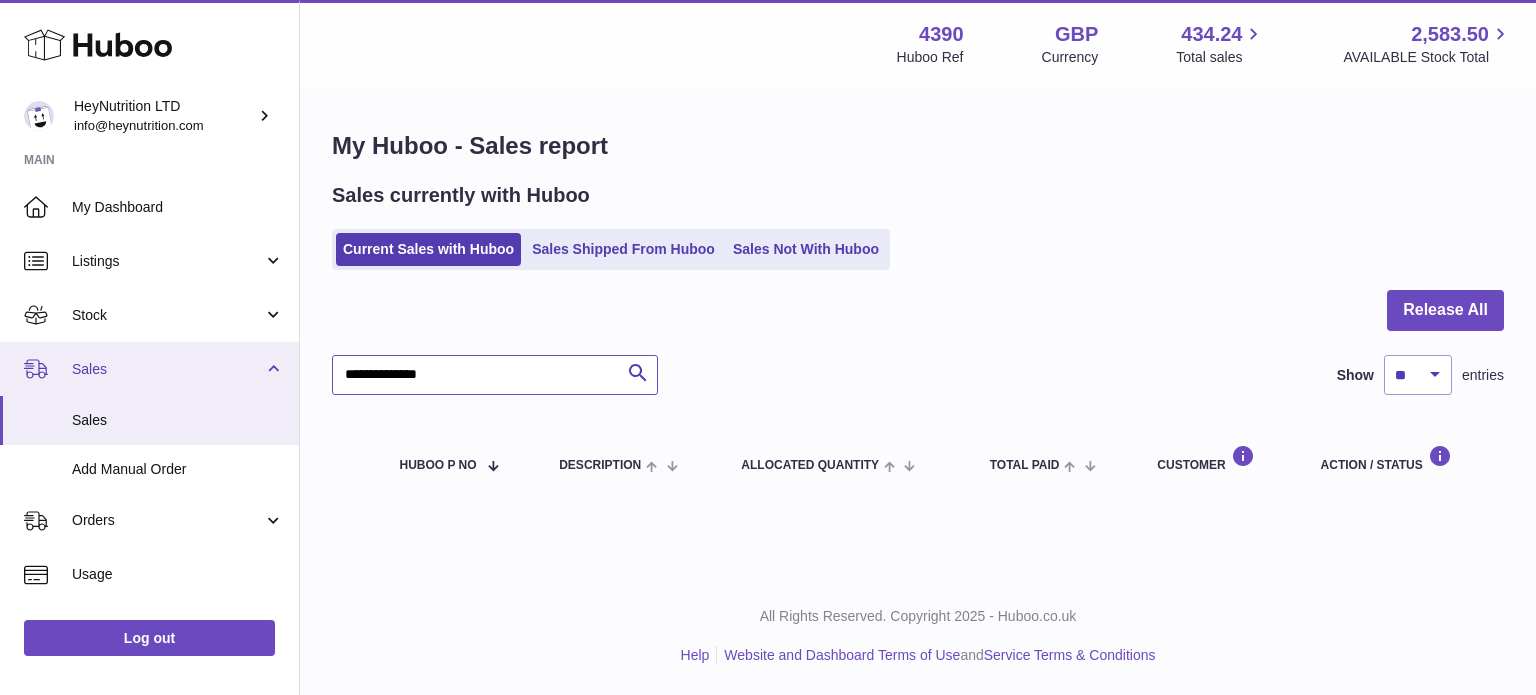drag, startPoint x: 550, startPoint y: 385, endPoint x: 185, endPoint y: 383, distance: 365.0055 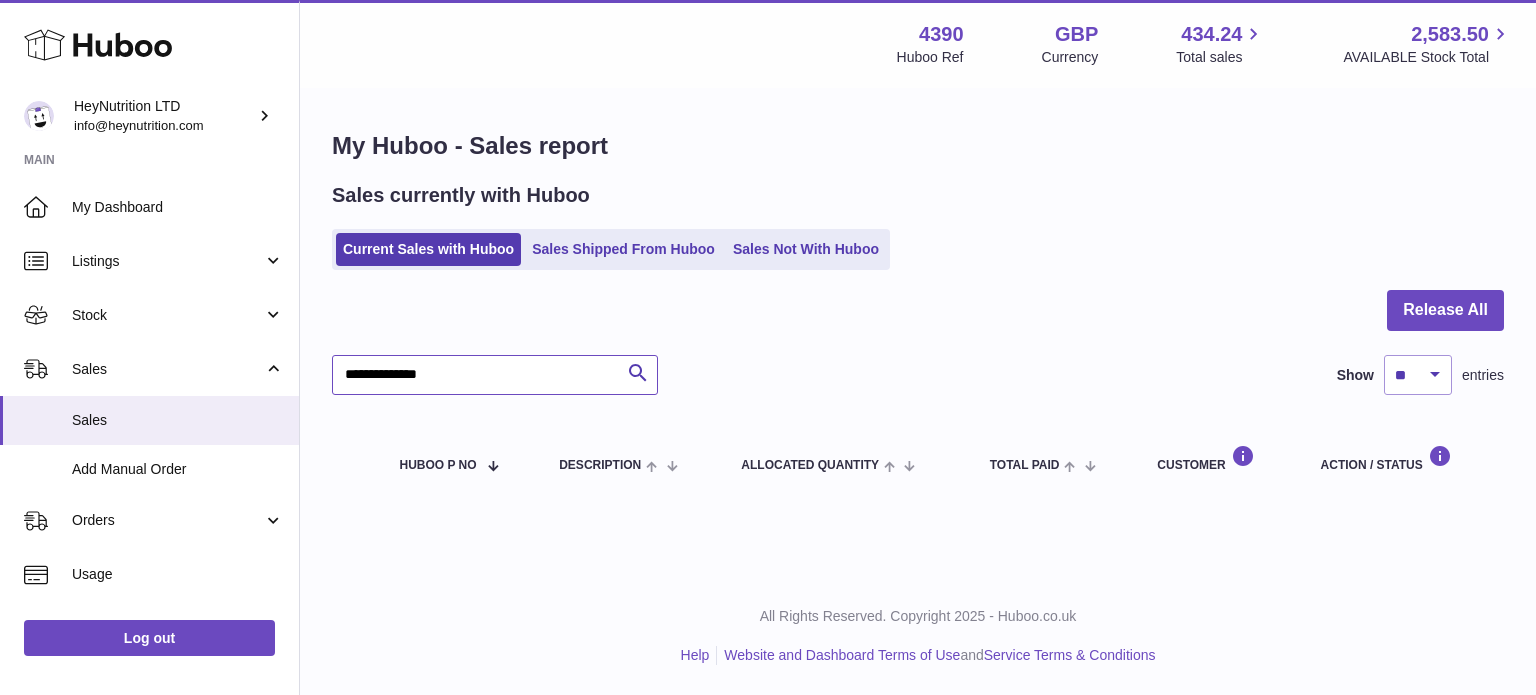 type on "**********" 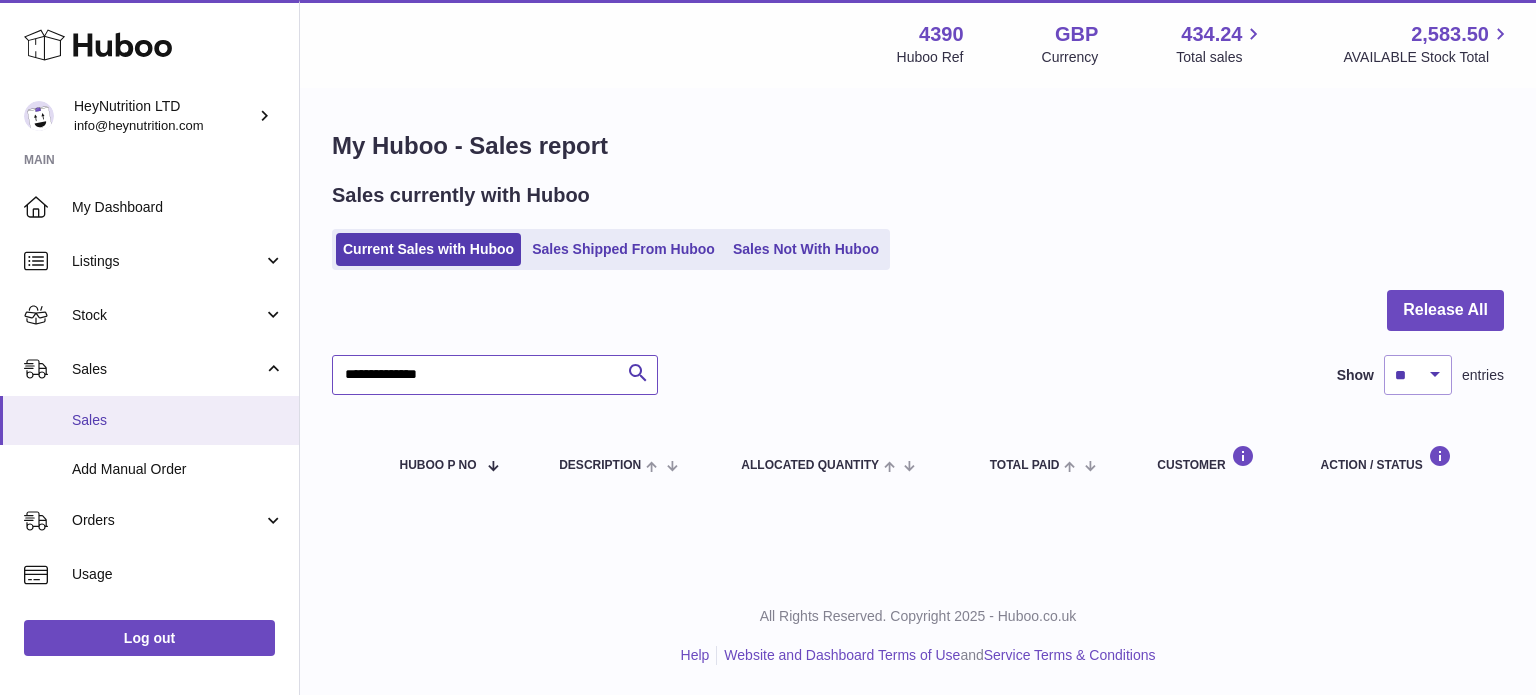 drag, startPoint x: 399, startPoint y: 386, endPoint x: 16, endPoint y: 395, distance: 383.10574 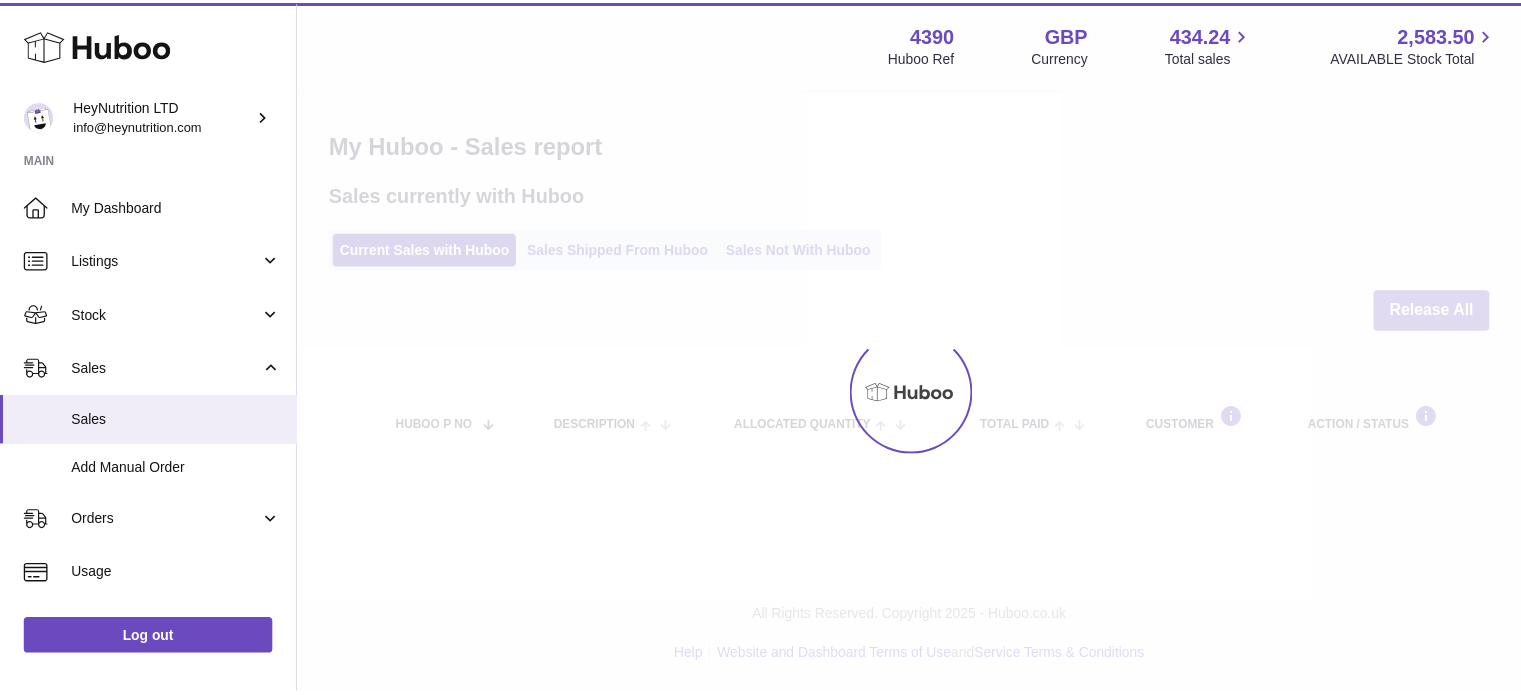 scroll, scrollTop: 0, scrollLeft: 0, axis: both 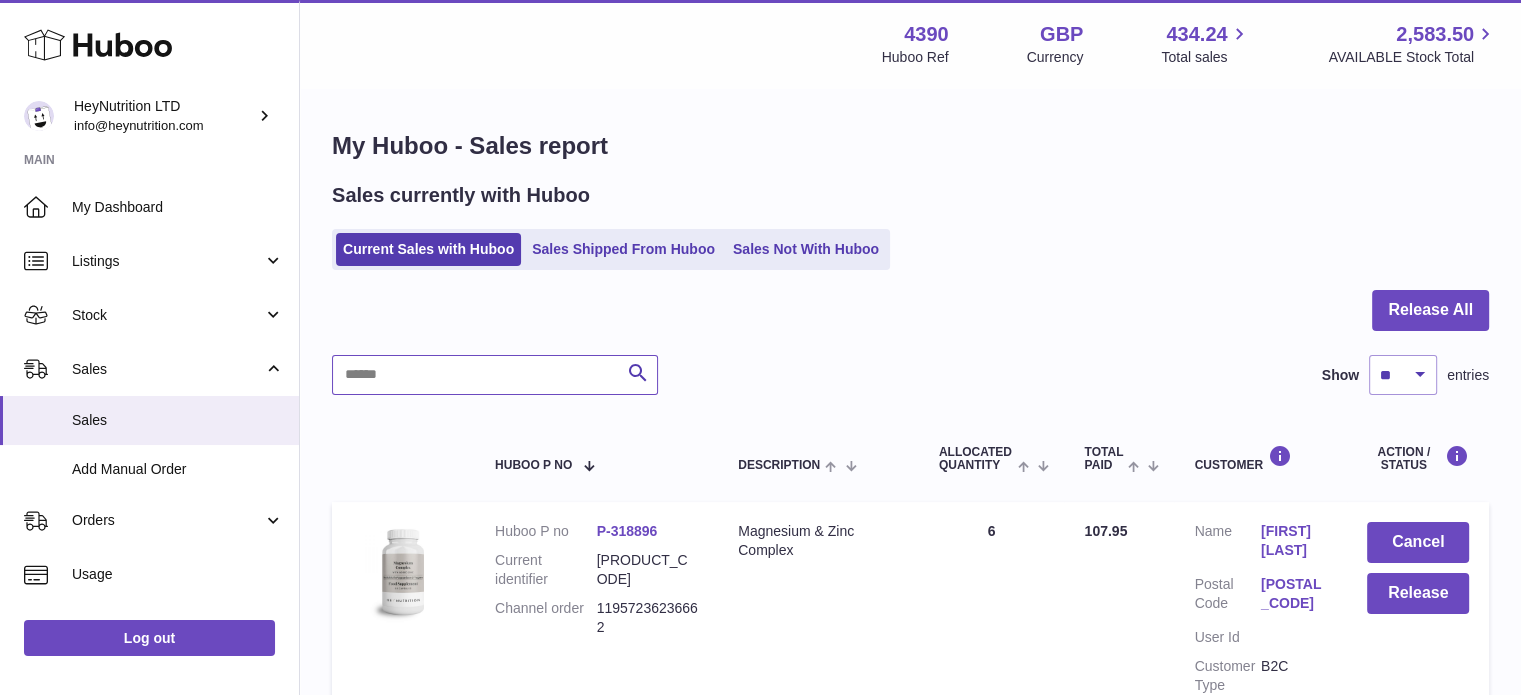 click at bounding box center (495, 375) 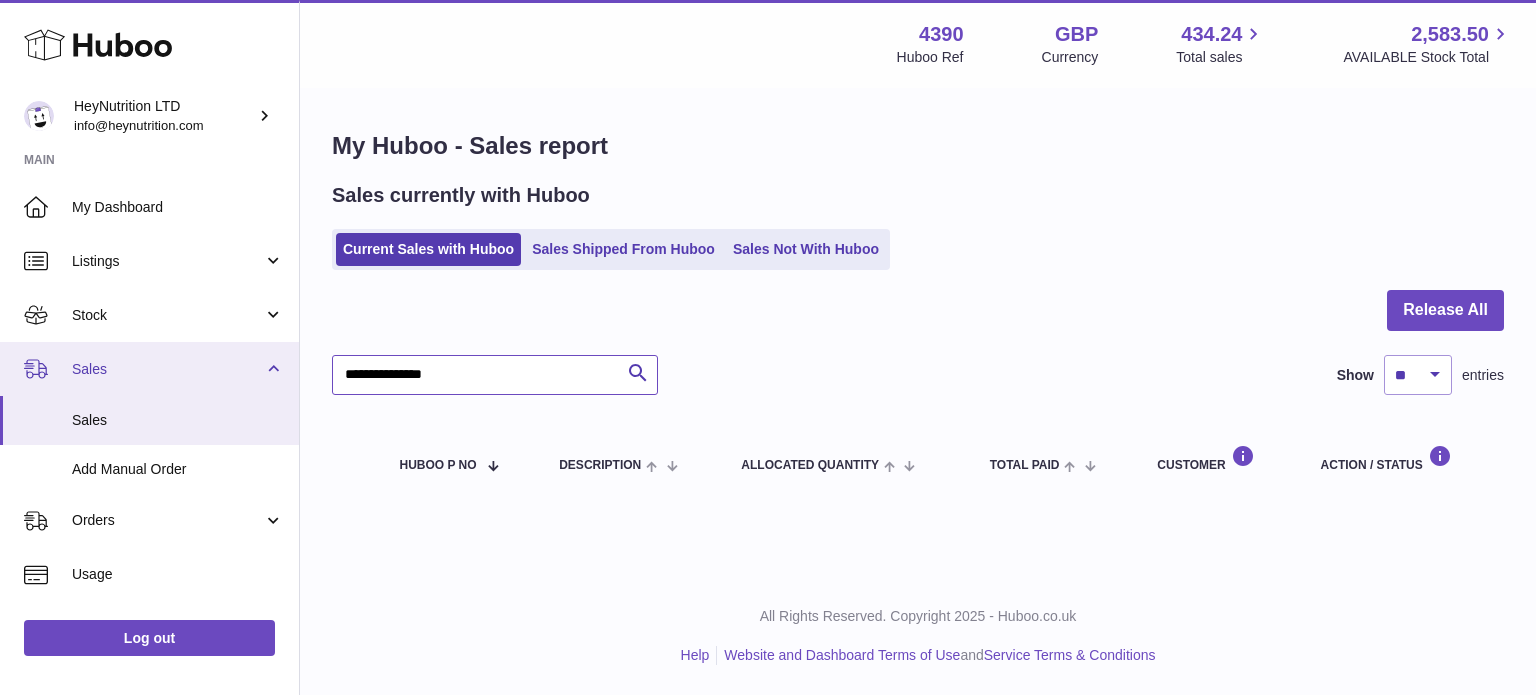 drag, startPoint x: 492, startPoint y: 368, endPoint x: 136, endPoint y: 388, distance: 356.56134 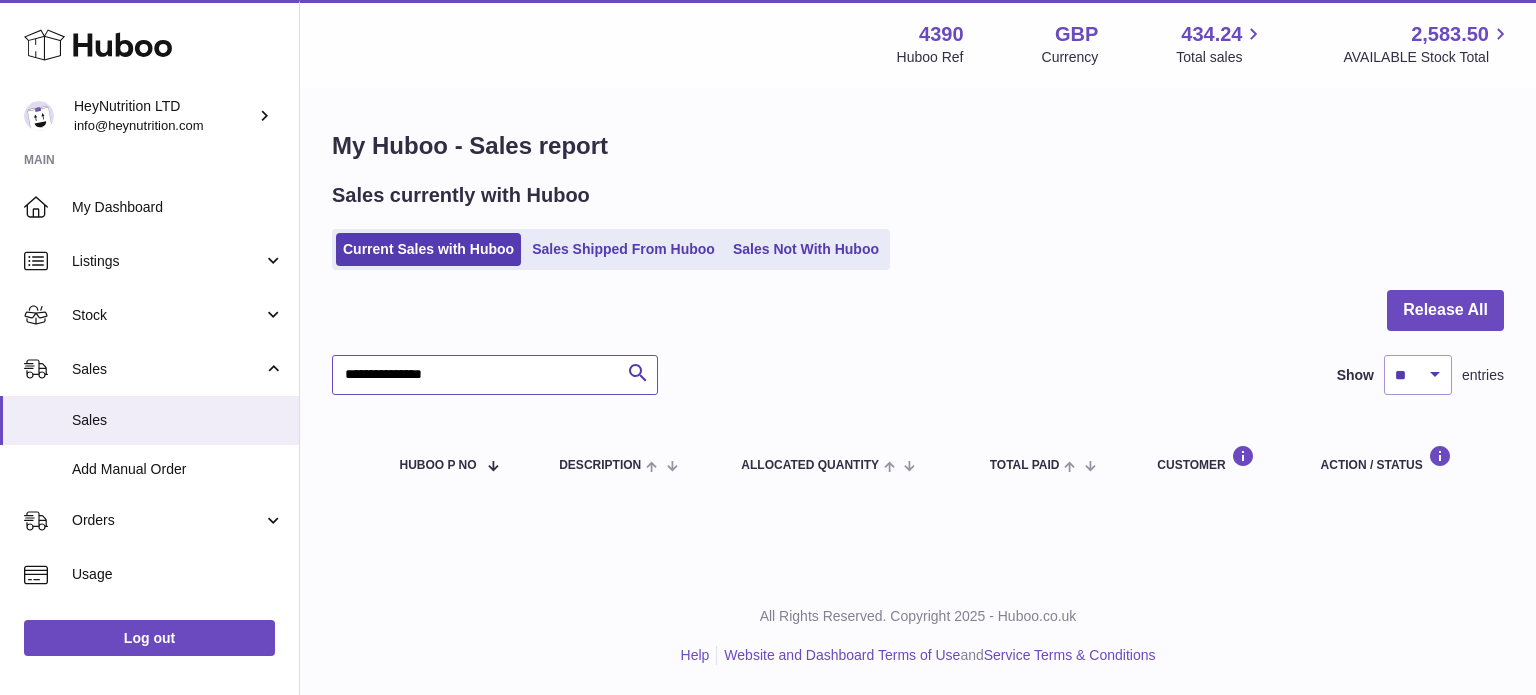 paste 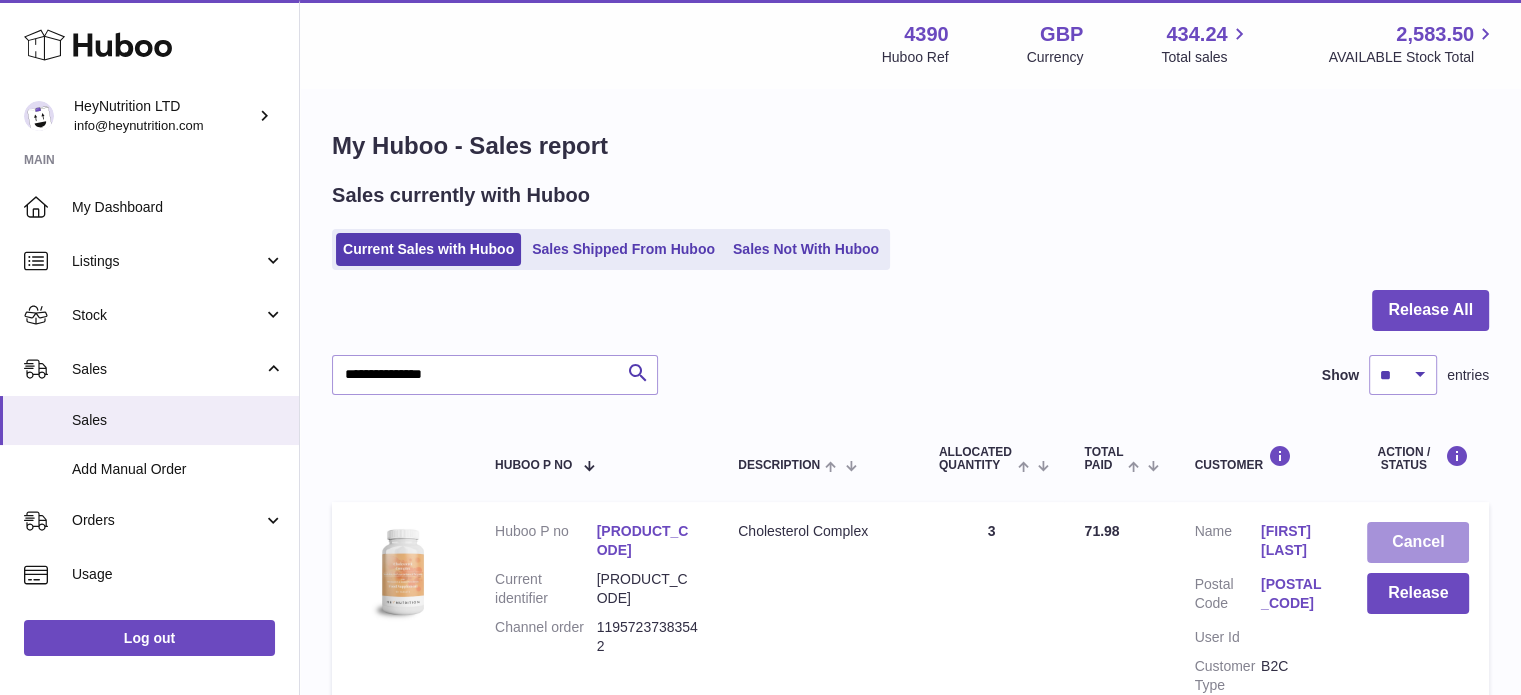 click on "Cancel" at bounding box center [1418, 542] 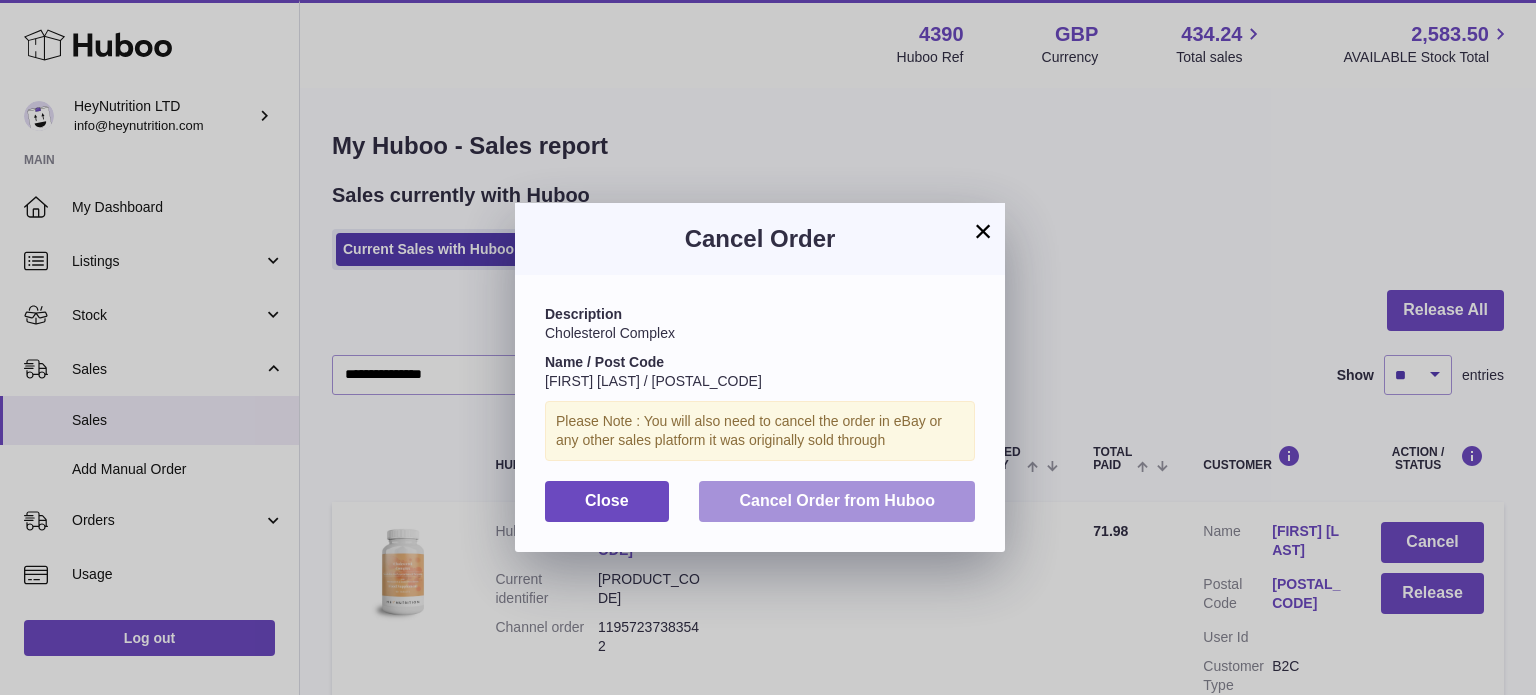 click on "Cancel Order from Huboo" at bounding box center [837, 501] 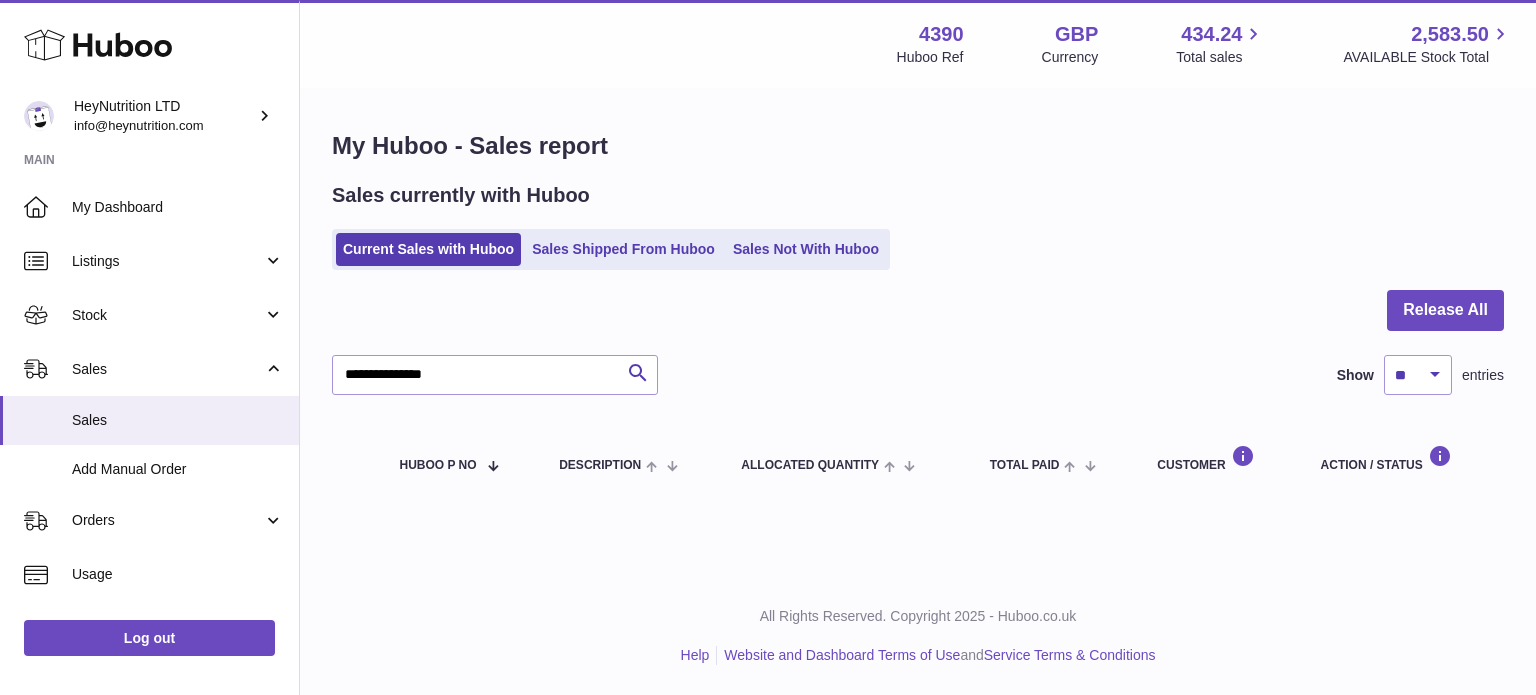 click on "**********" at bounding box center (918, 396) 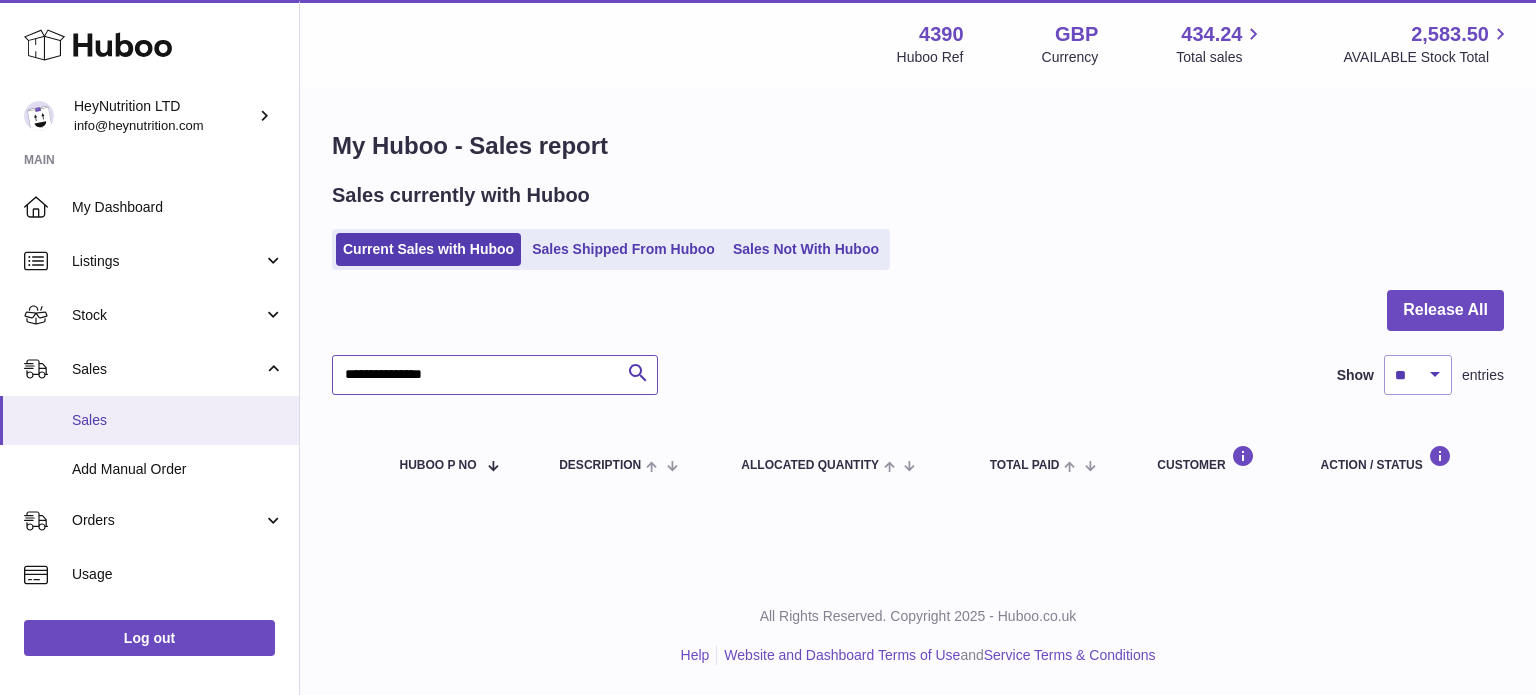 drag, startPoint x: 509, startPoint y: 384, endPoint x: 0, endPoint y: 429, distance: 510.98532 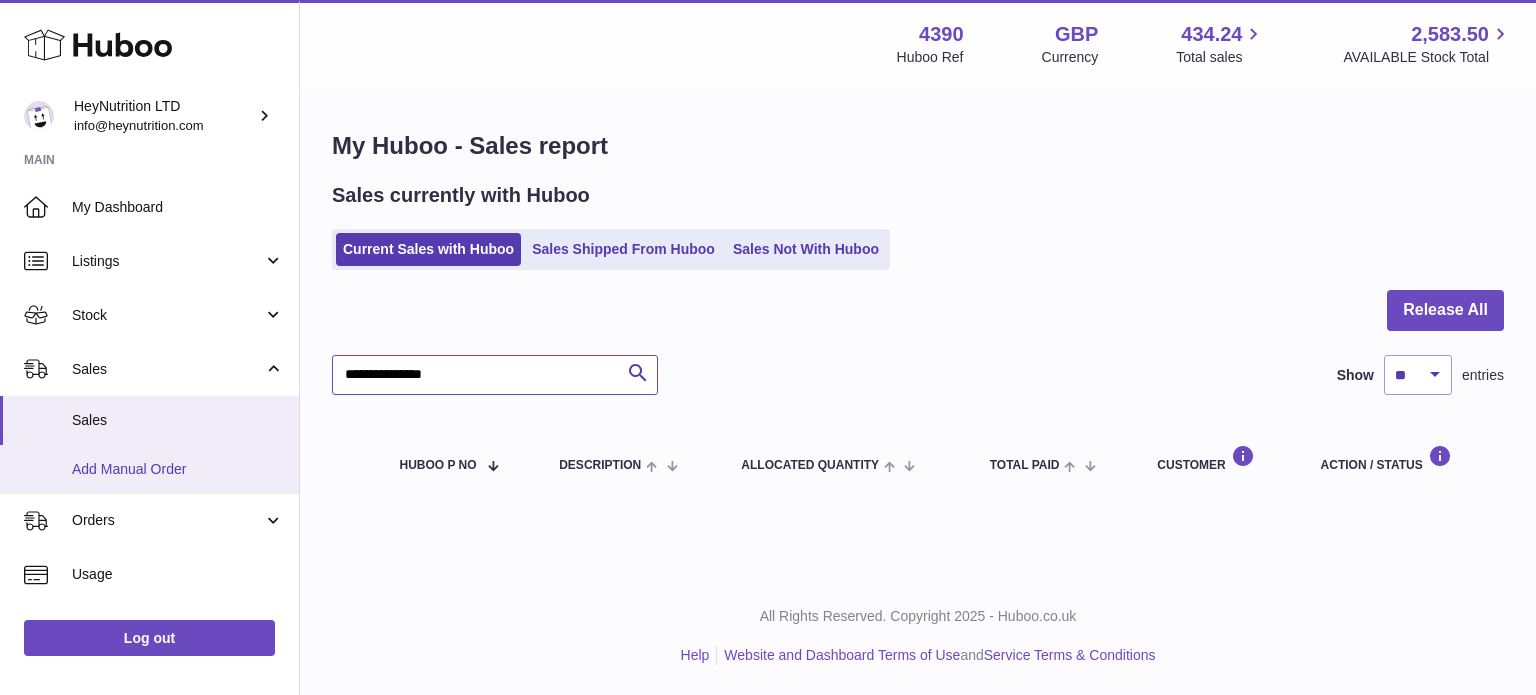 paste 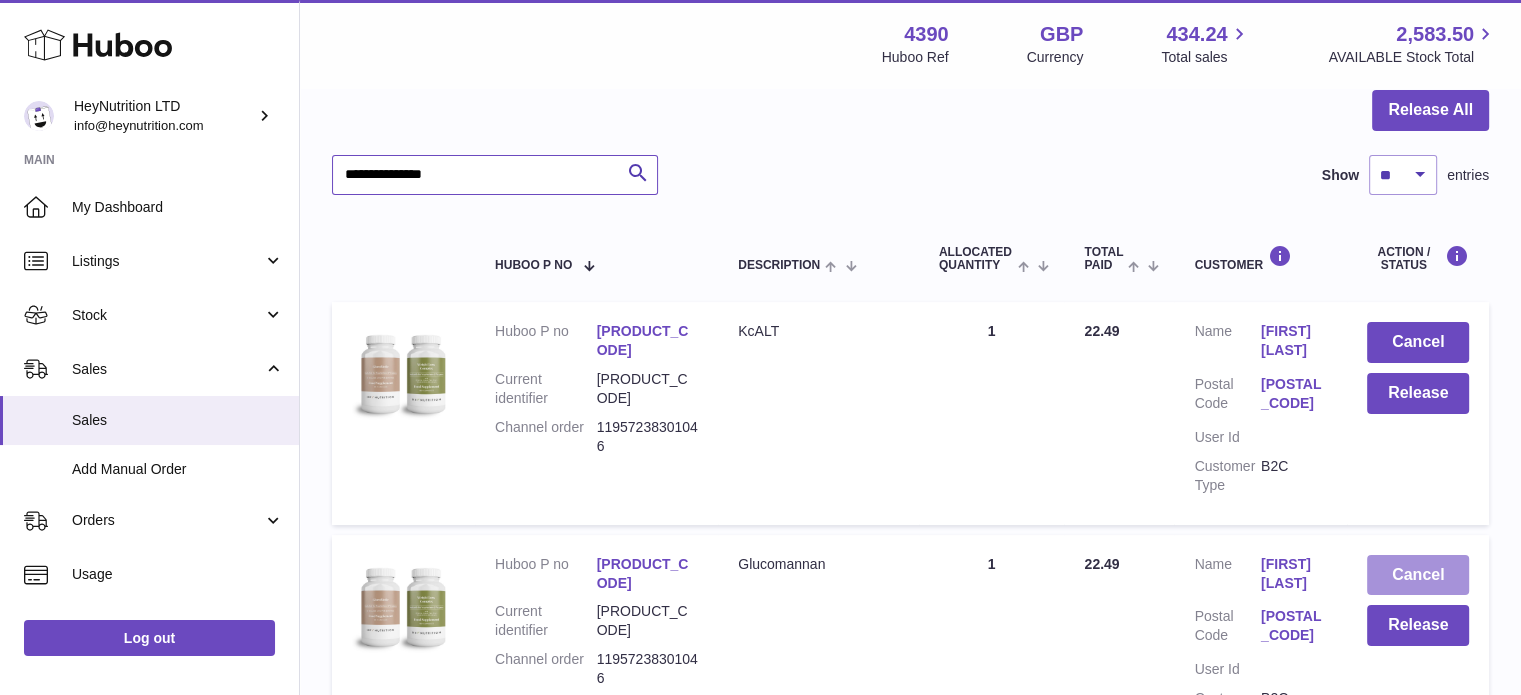scroll, scrollTop: 417, scrollLeft: 0, axis: vertical 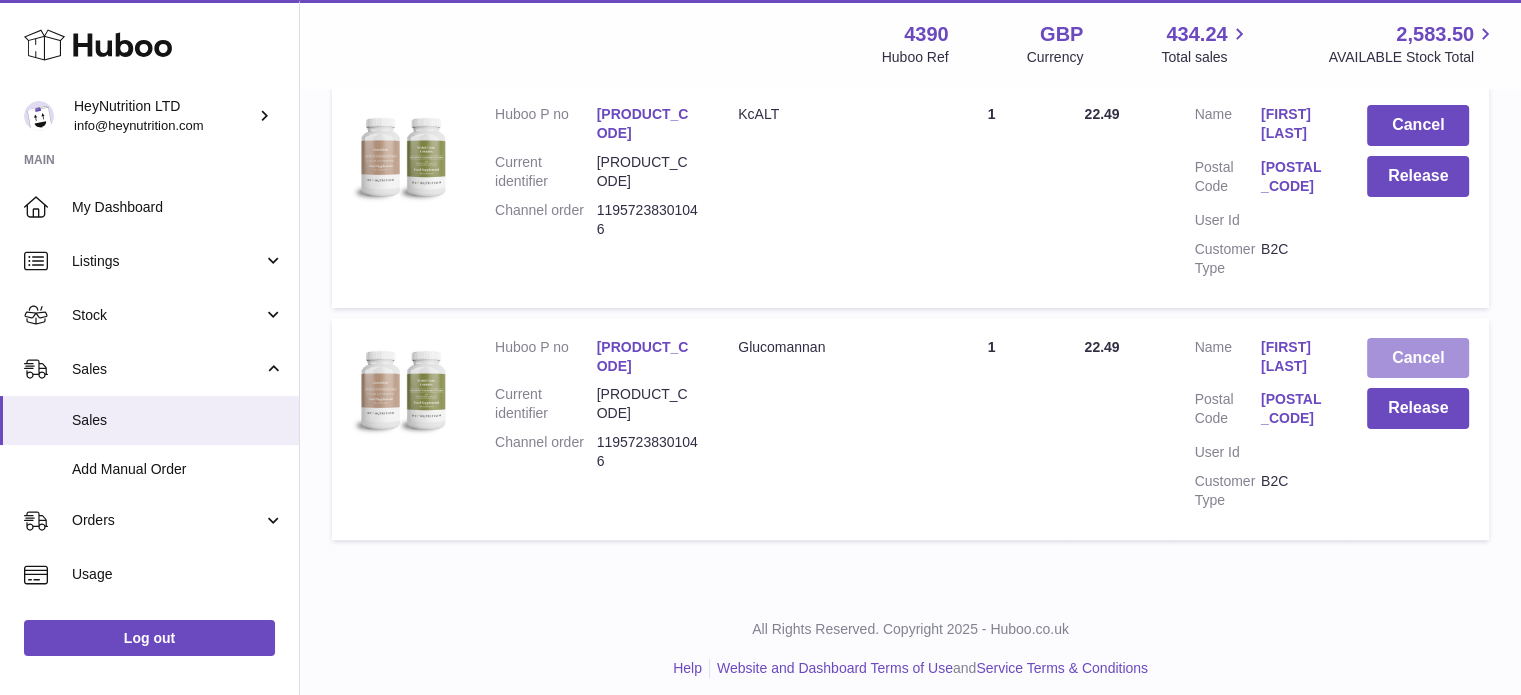type on "**********" 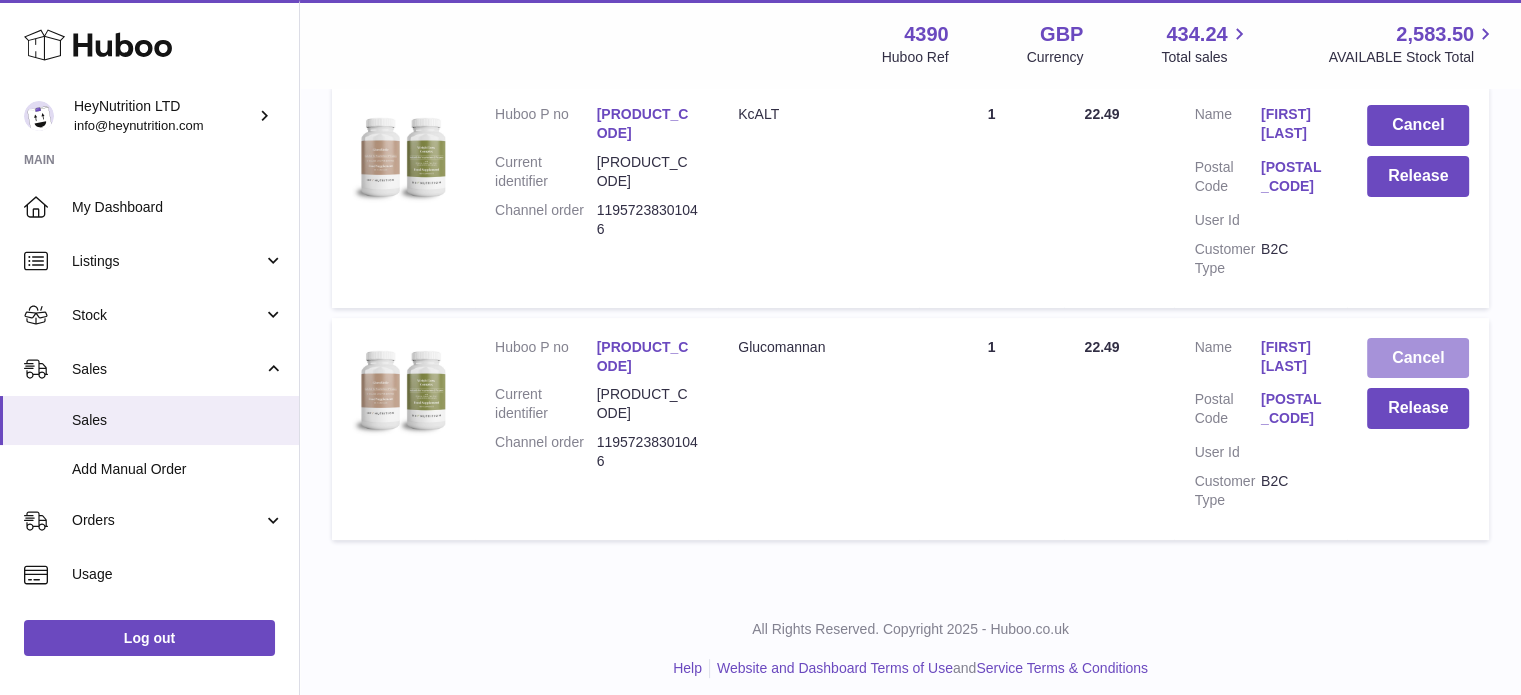 click on "Cancel" at bounding box center (1418, 358) 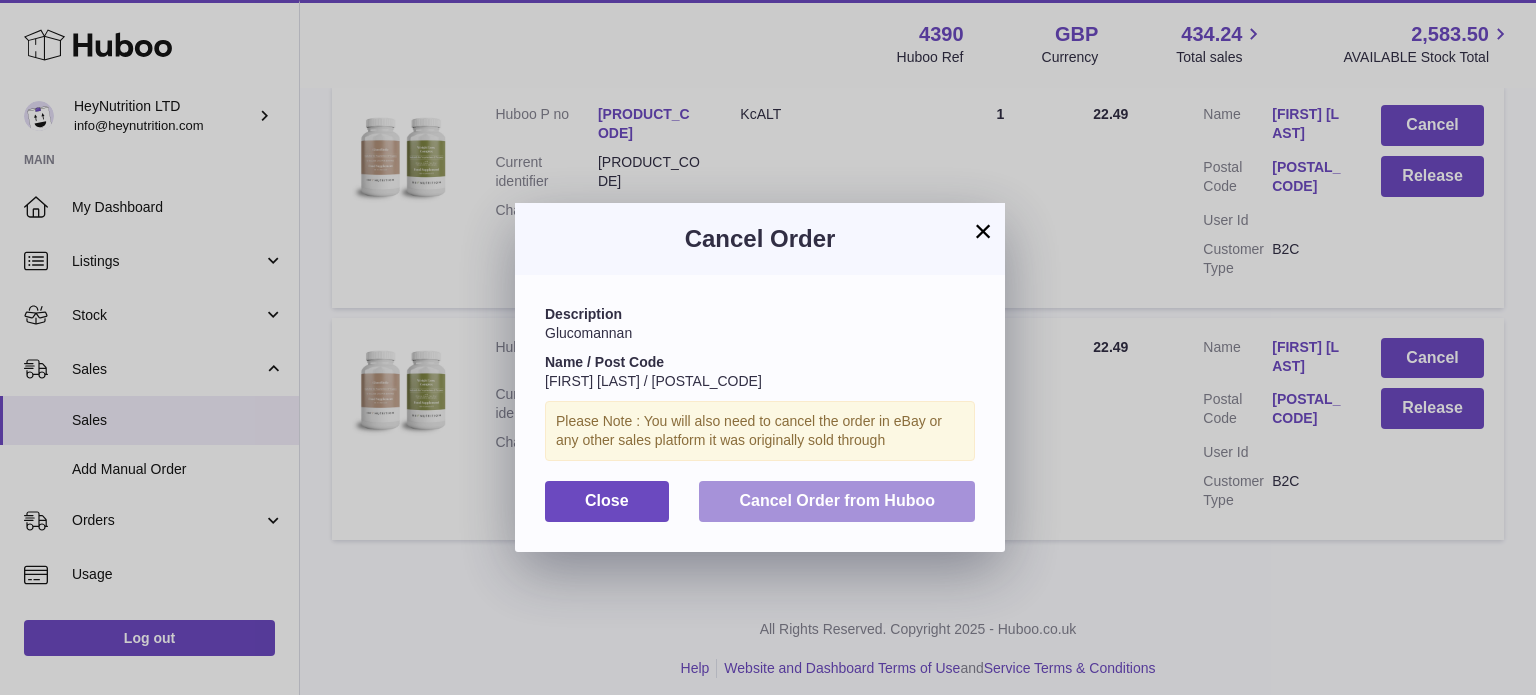click on "Cancel Order from Huboo" at bounding box center (837, 501) 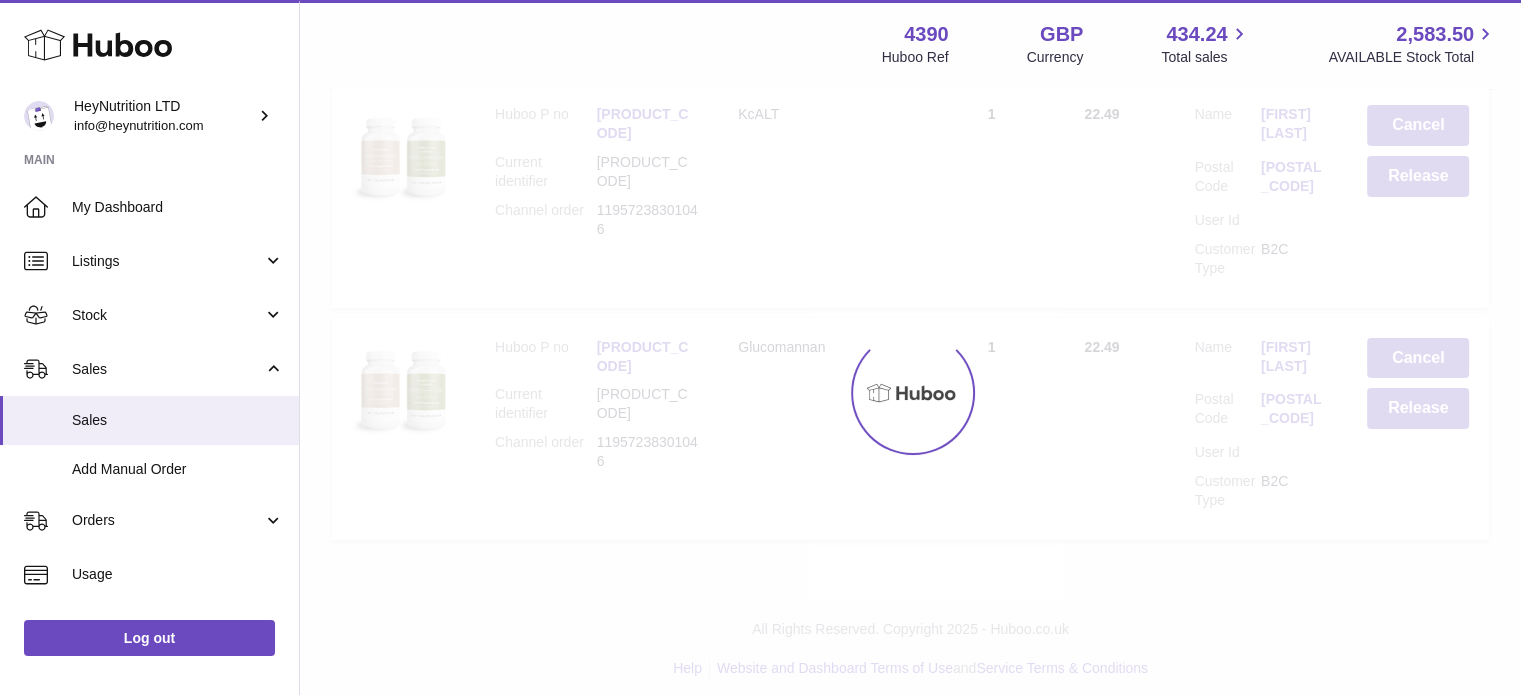 scroll, scrollTop: 191, scrollLeft: 0, axis: vertical 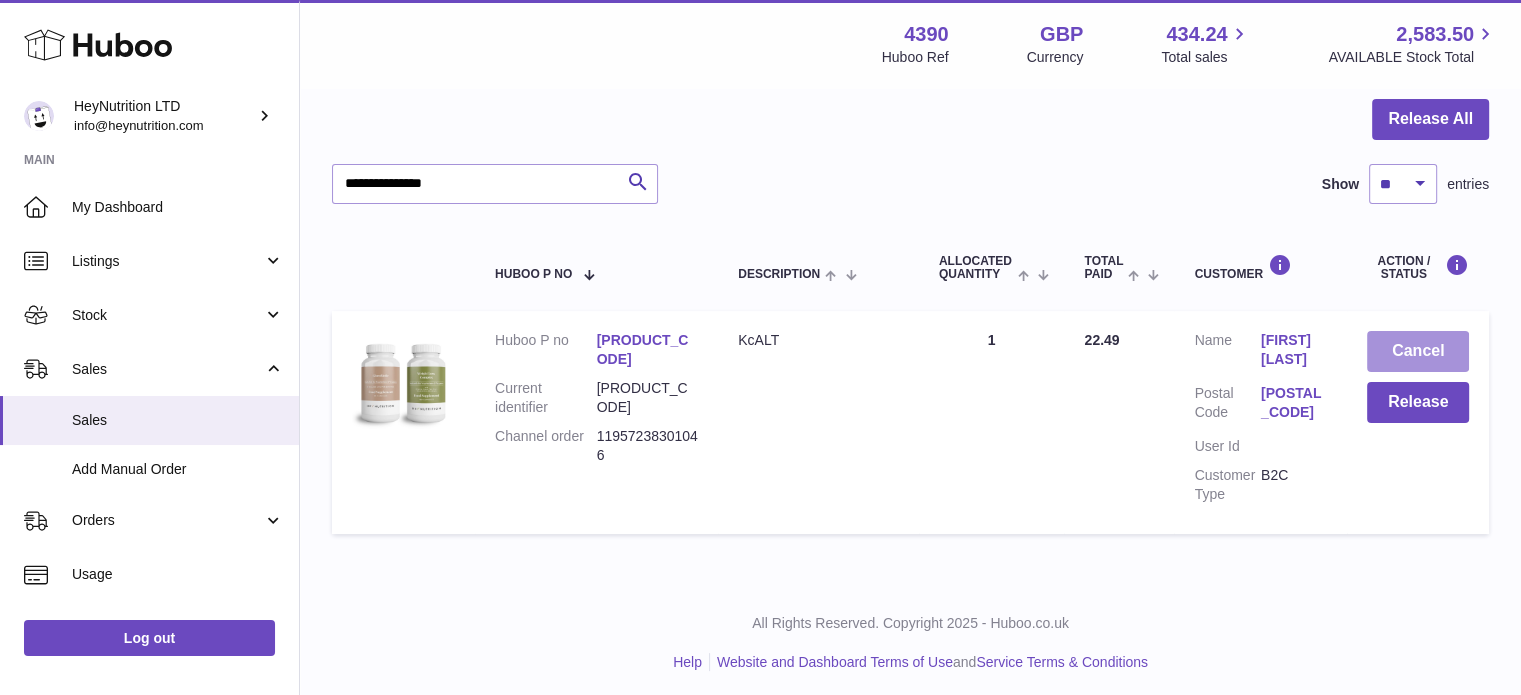 click on "Cancel" at bounding box center (1418, 351) 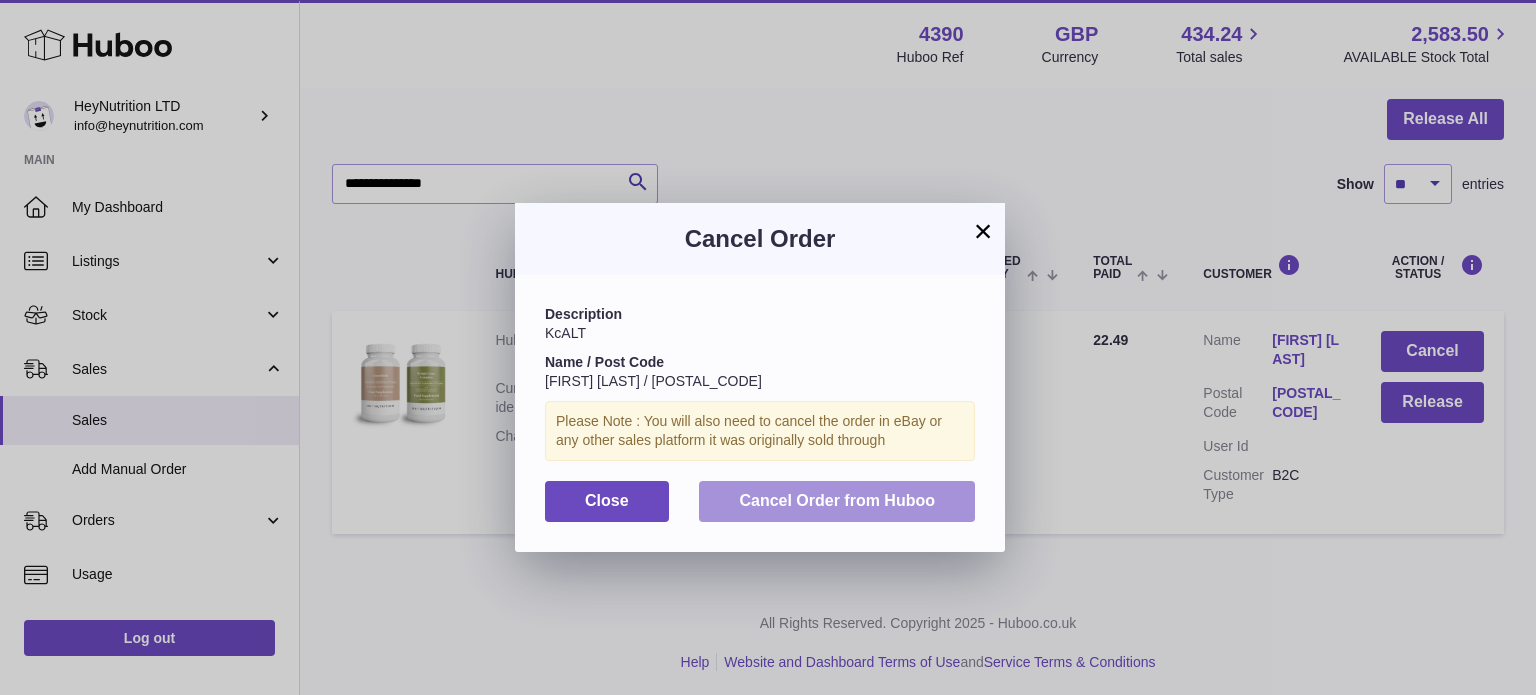 click on "Cancel Order from Huboo" at bounding box center (837, 501) 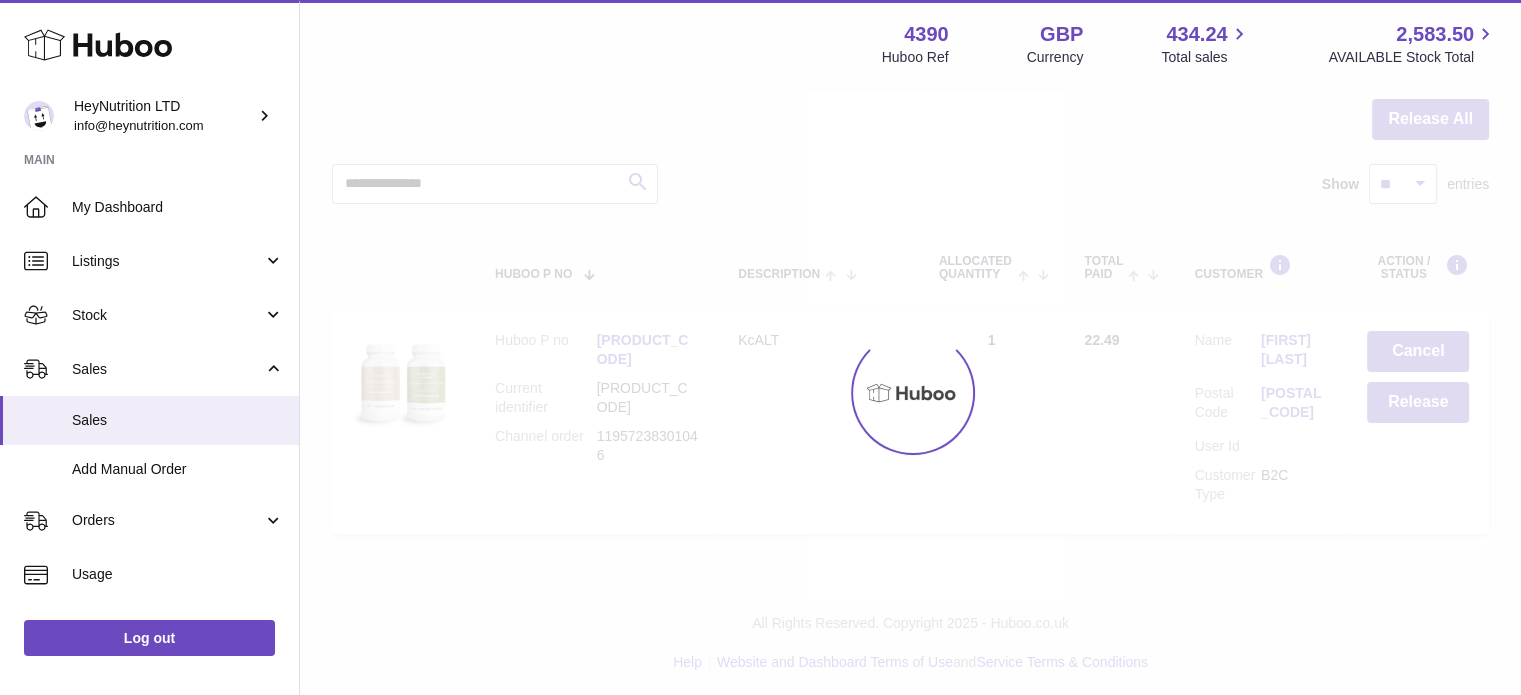 scroll, scrollTop: 0, scrollLeft: 0, axis: both 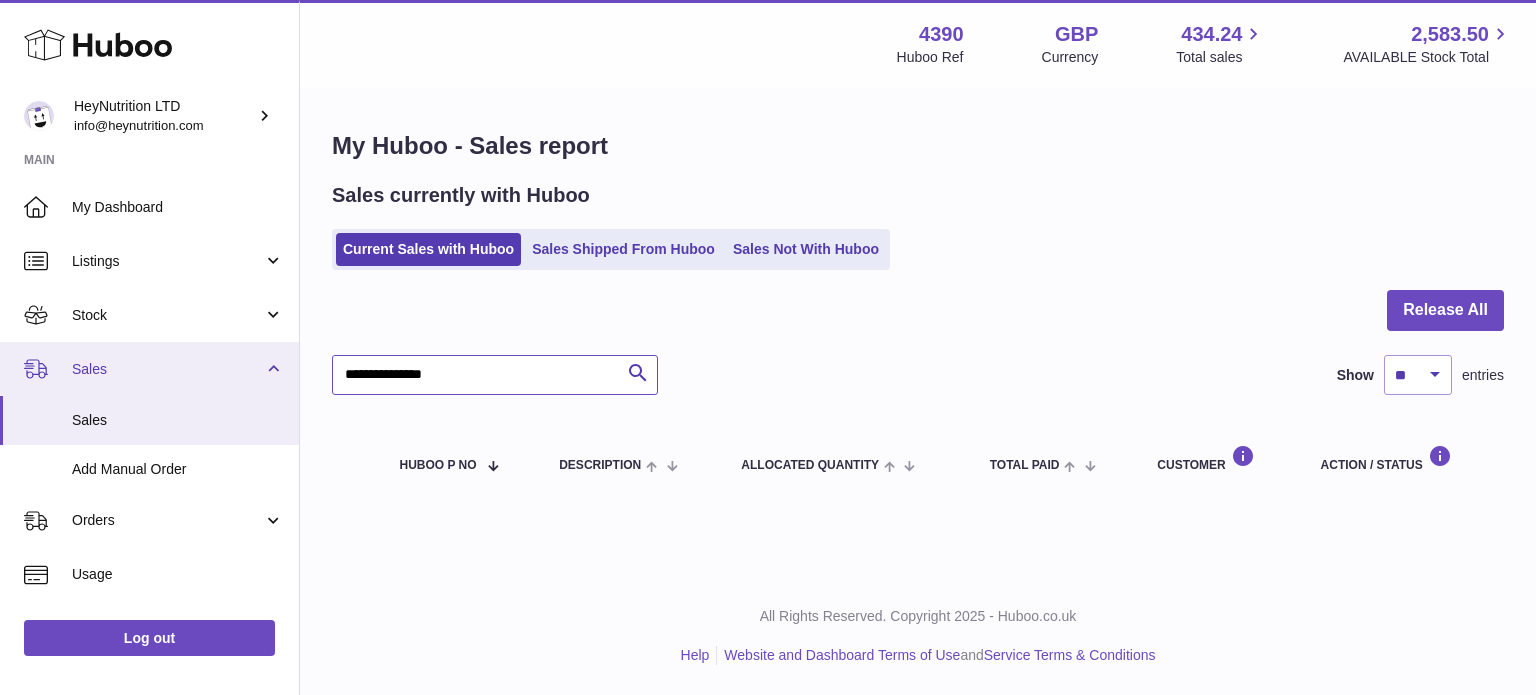drag, startPoint x: 270, startPoint y: 393, endPoint x: 244, endPoint y: 393, distance: 26 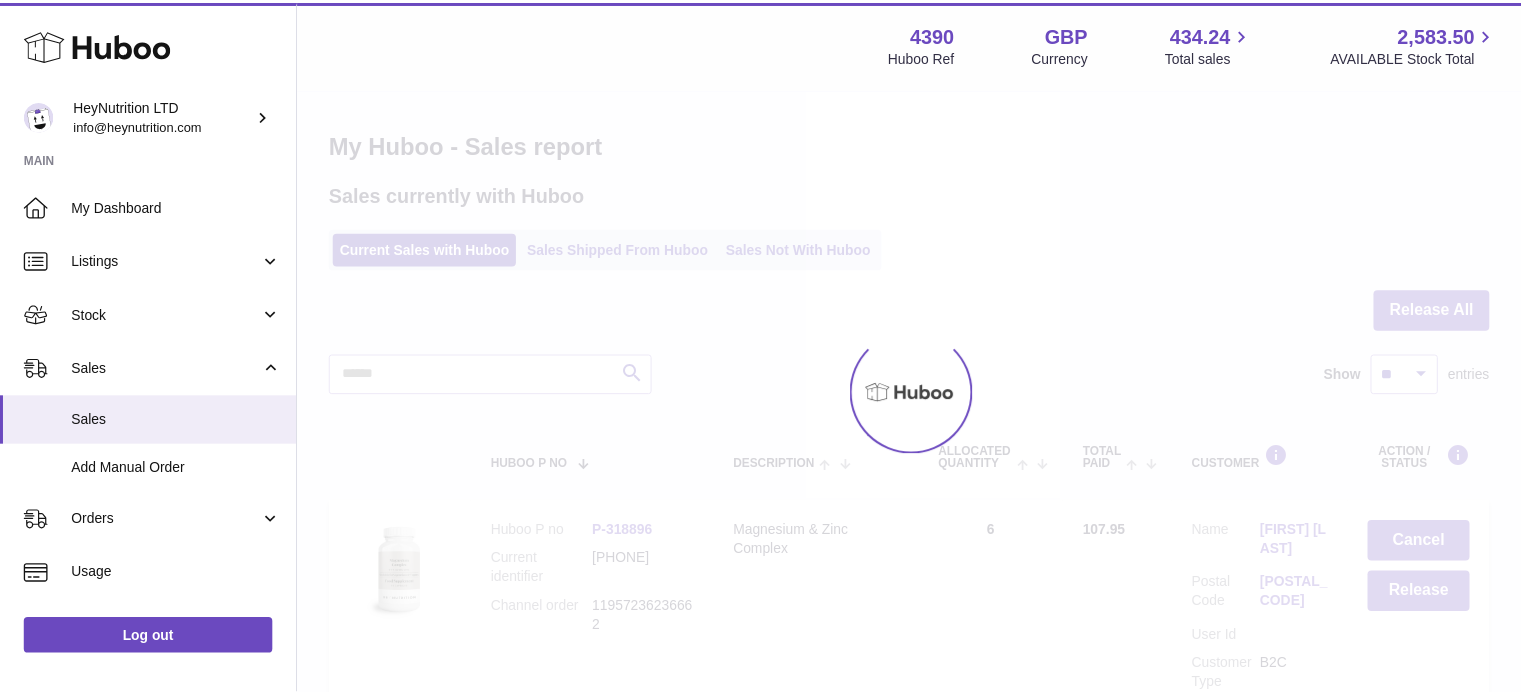 scroll, scrollTop: 0, scrollLeft: 0, axis: both 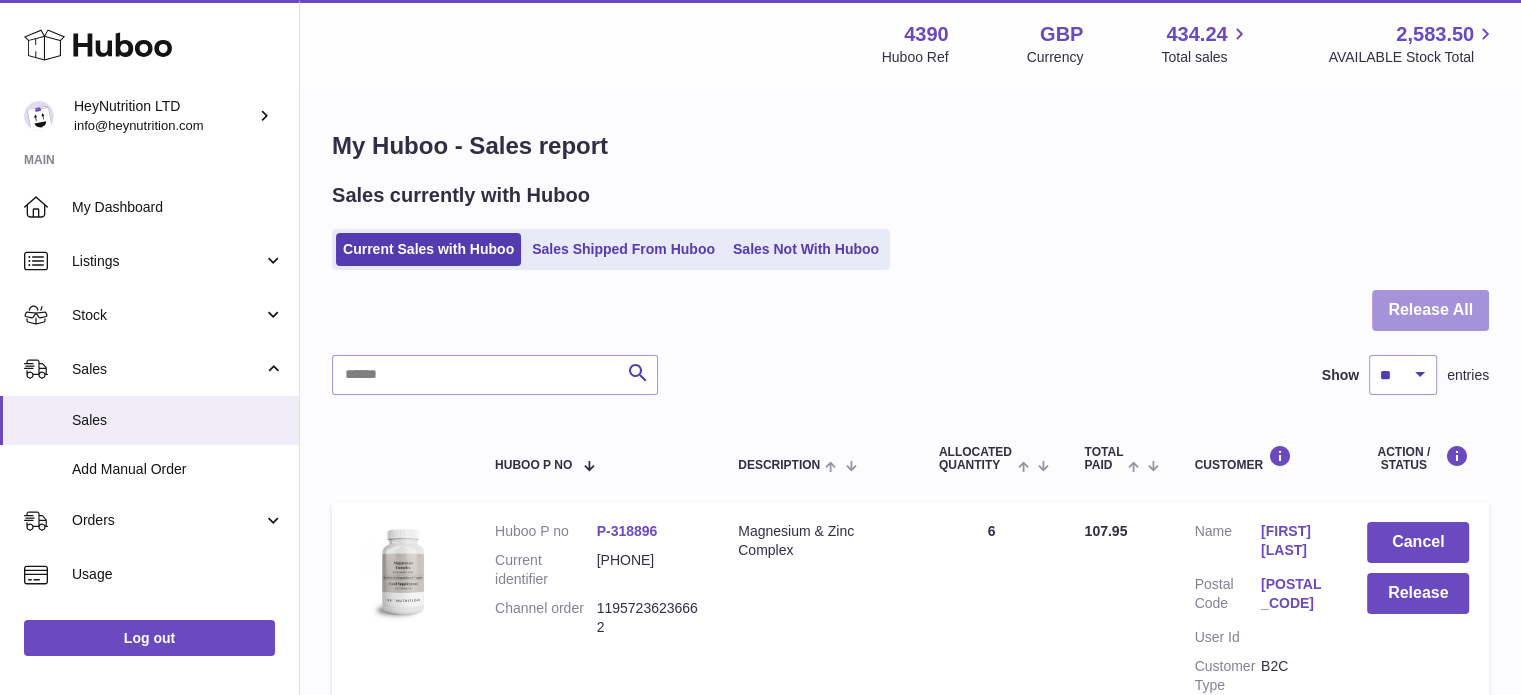 click on "Release All" at bounding box center (1430, 310) 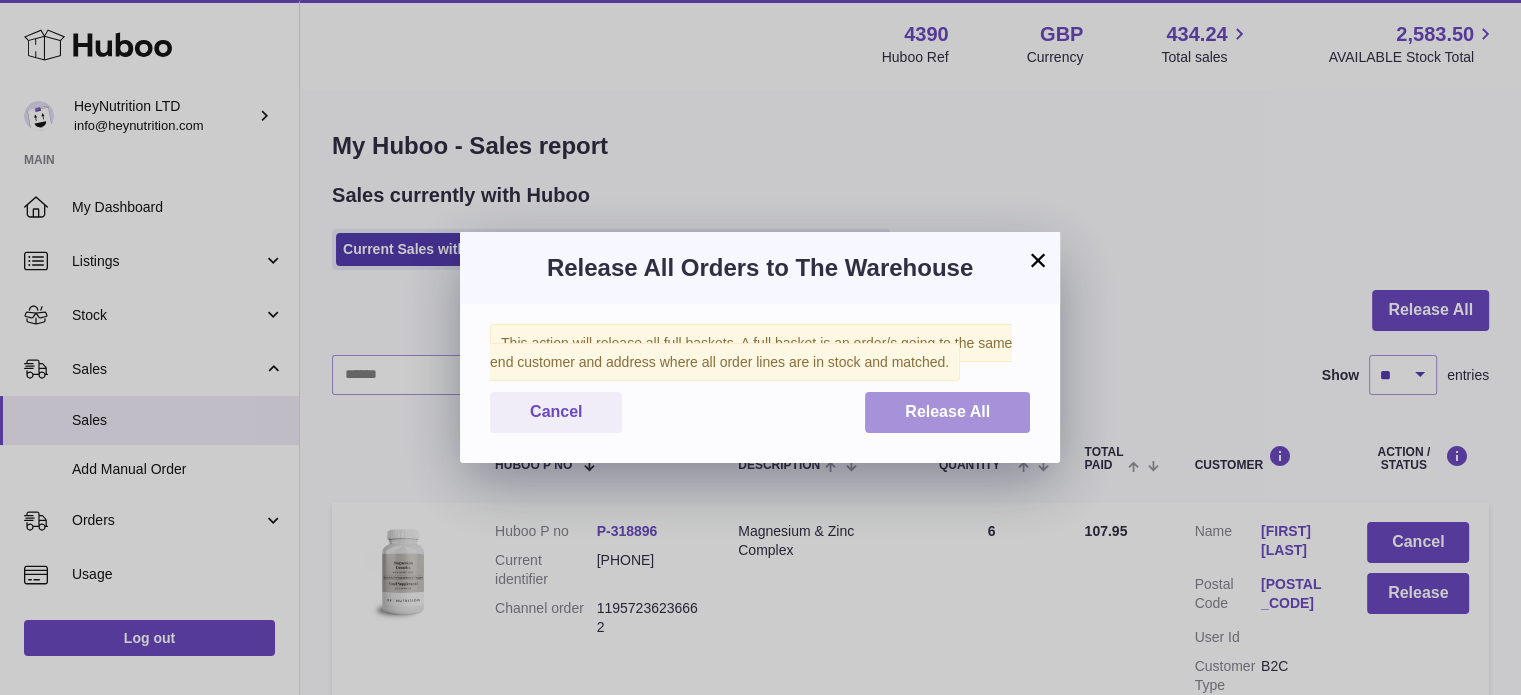 click on "Release All" at bounding box center [947, 412] 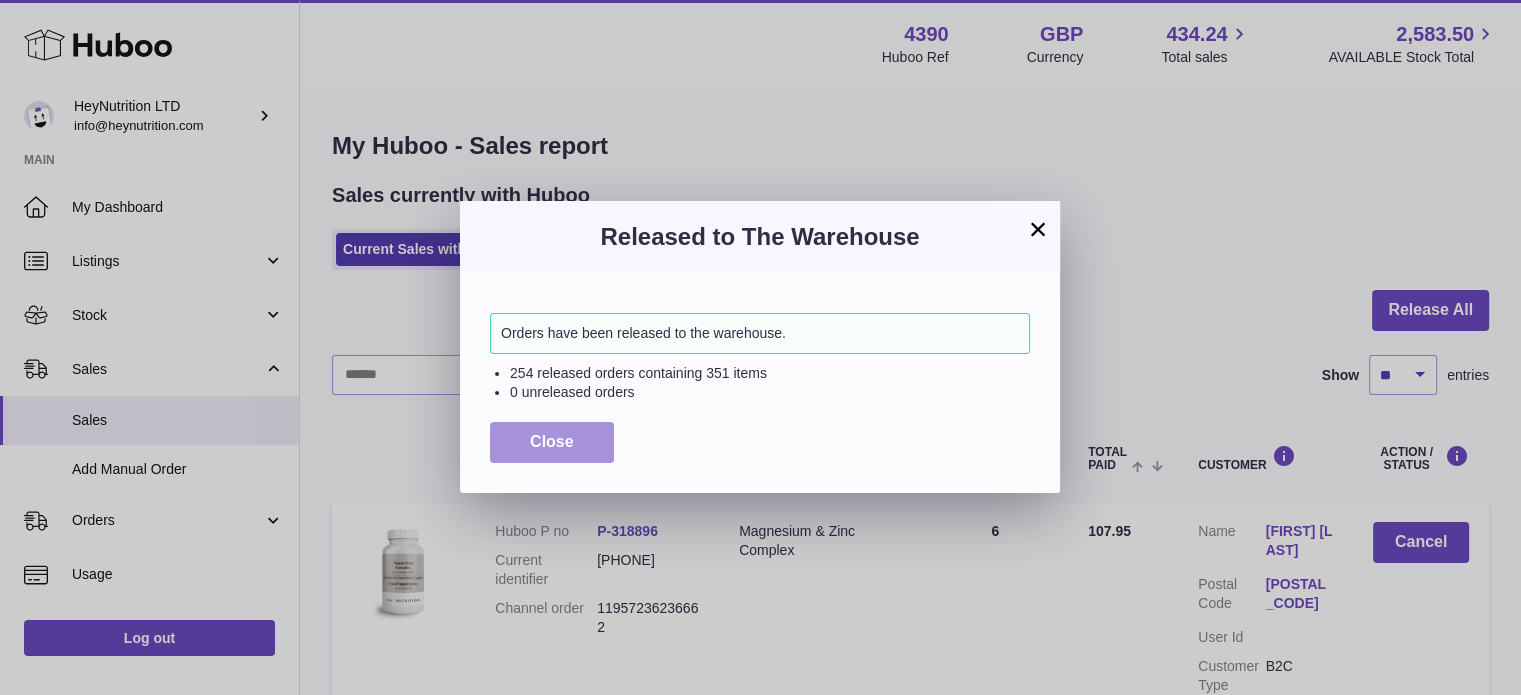 click on "Close" at bounding box center (552, 441) 